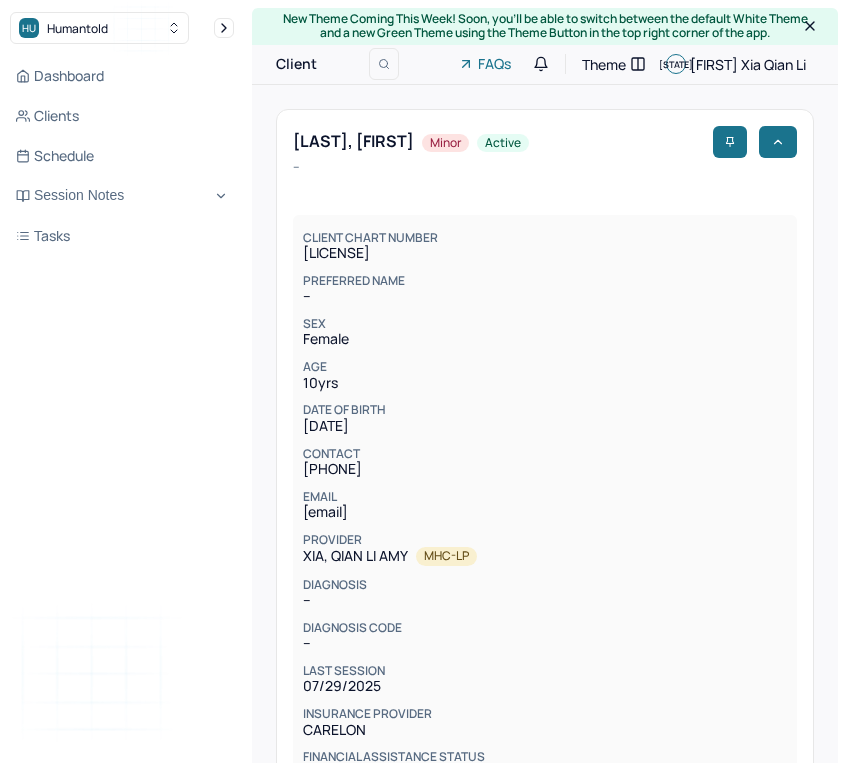 scroll, scrollTop: 0, scrollLeft: 0, axis: both 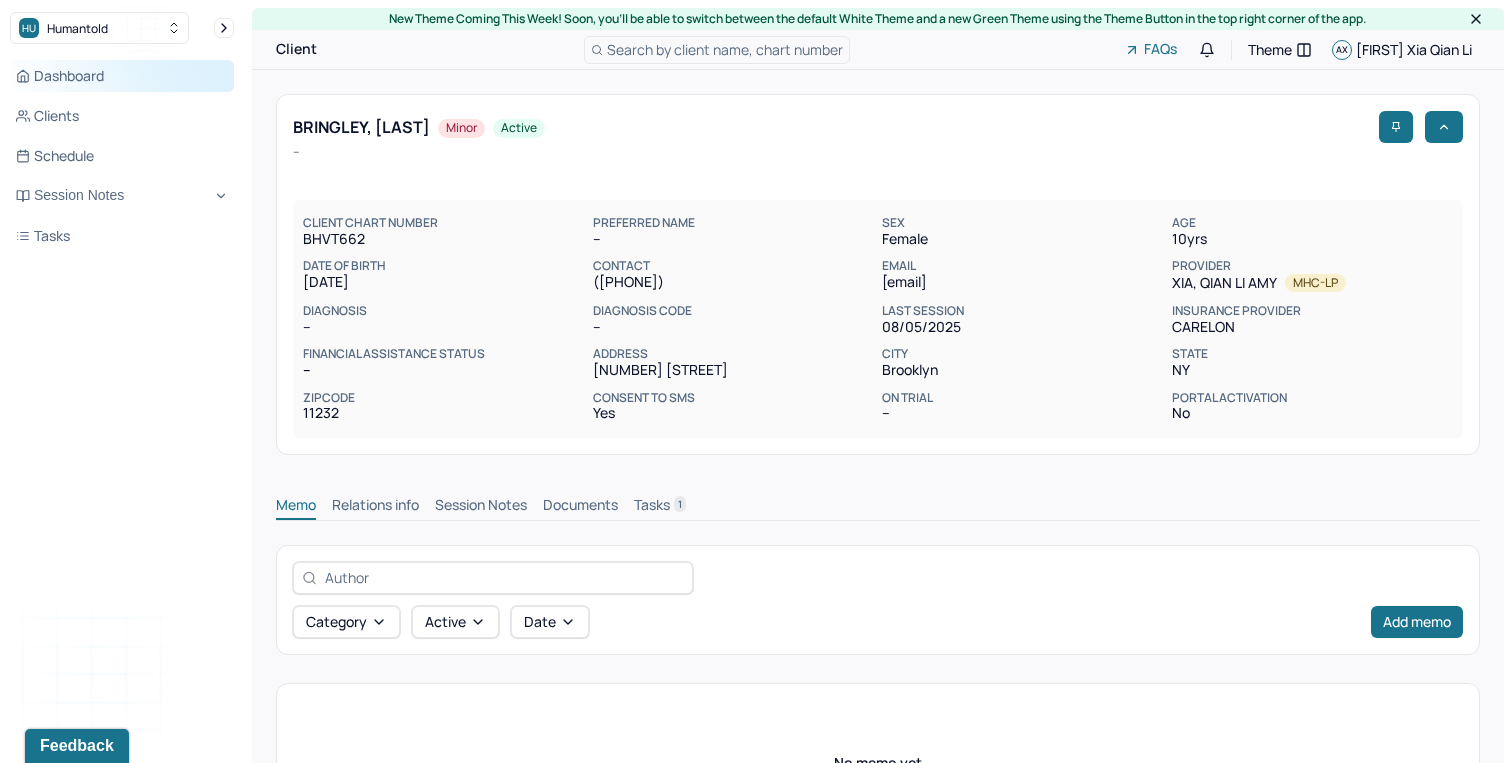 click on "Dashboard" at bounding box center (122, 76) 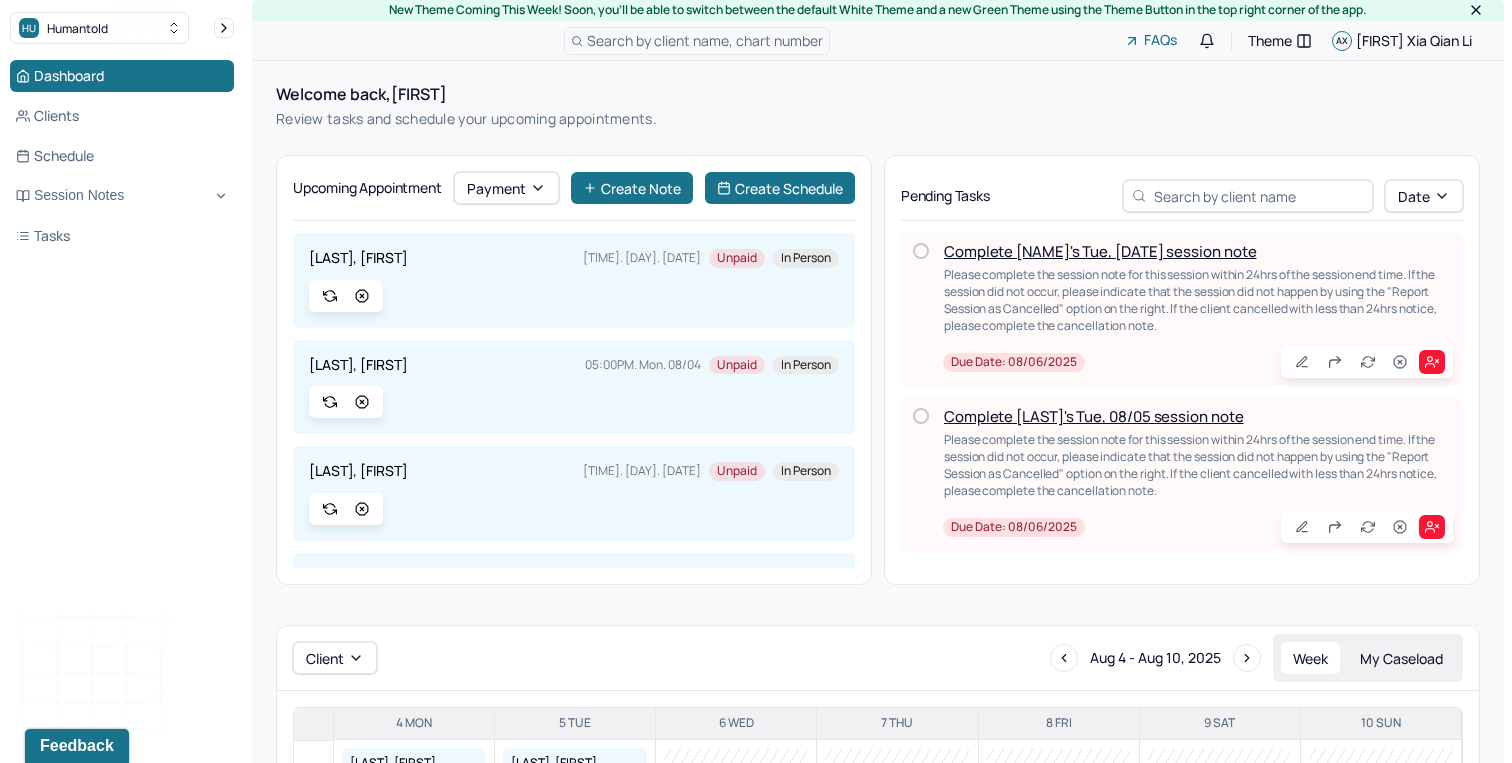 scroll, scrollTop: 0, scrollLeft: 0, axis: both 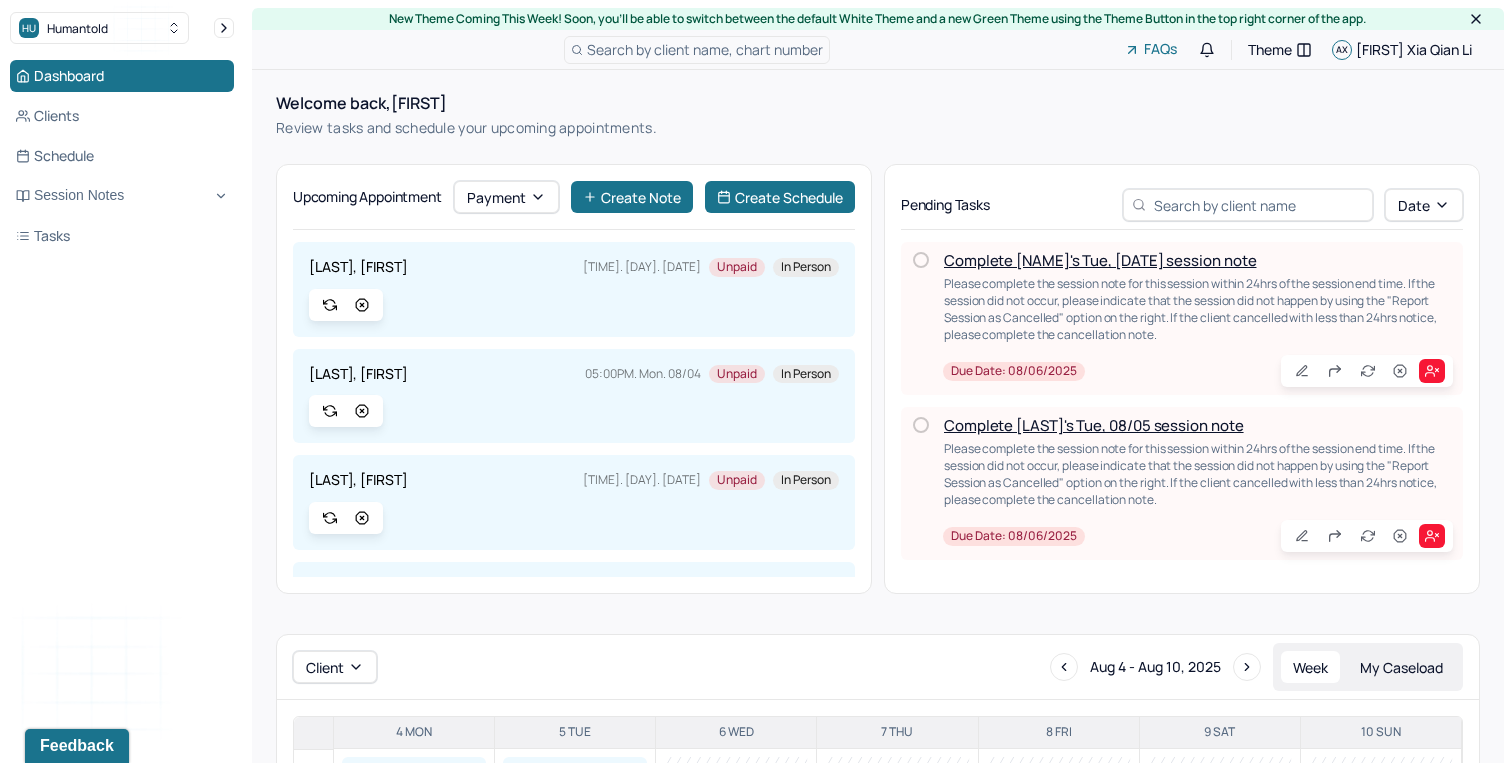 click on "Complete [NAME]'s Tue, [DATE] session note Please complete the session note for this session within 24hrs of the session end time. If the session did not occur, please indicate that the session did not happen by using the "Report Session as Cancelled" option on the right. If the client cancelled with less than 24hrs notice, please complete the cancellation note. Due date: [DATE]" at bounding box center [1198, 318] 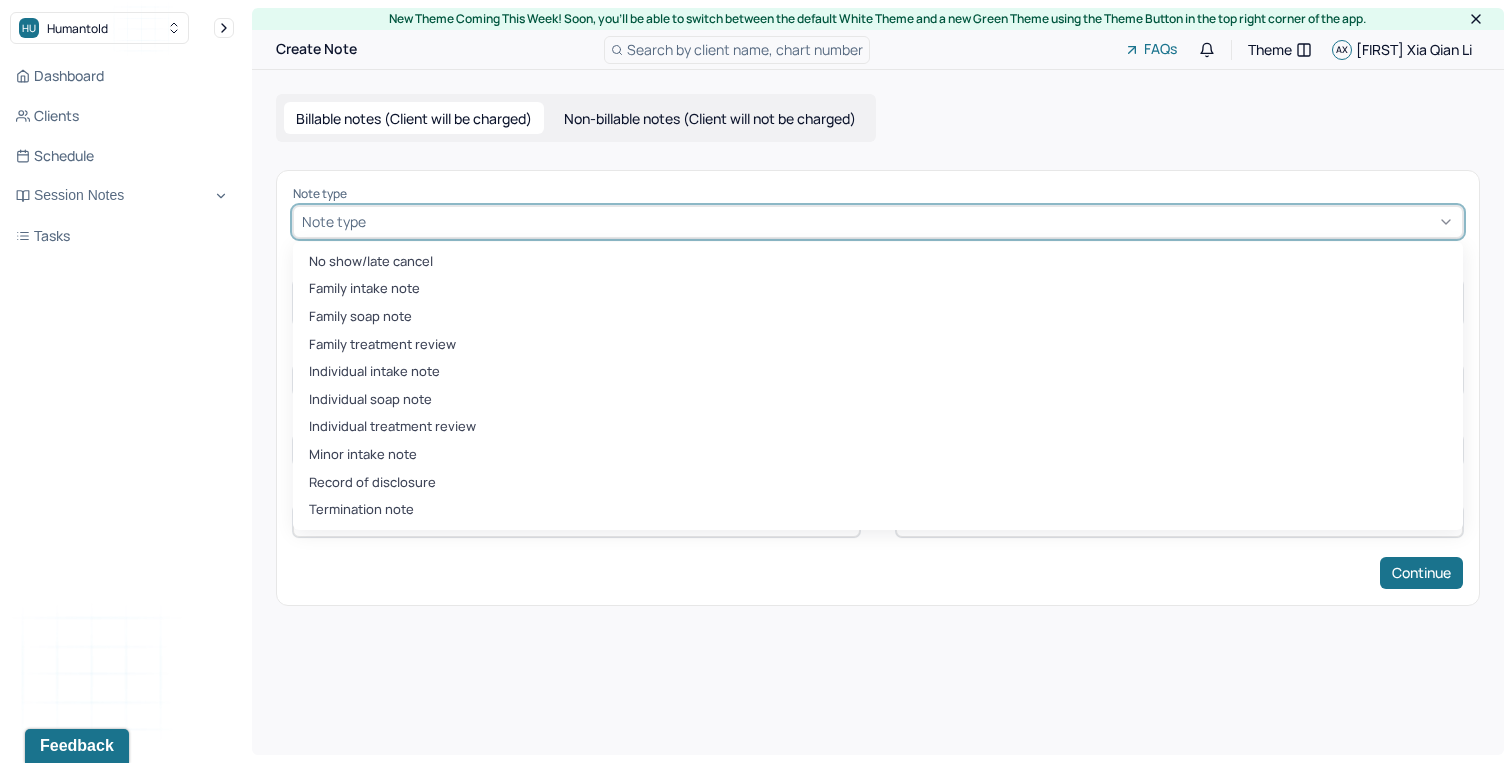 click at bounding box center [912, 221] 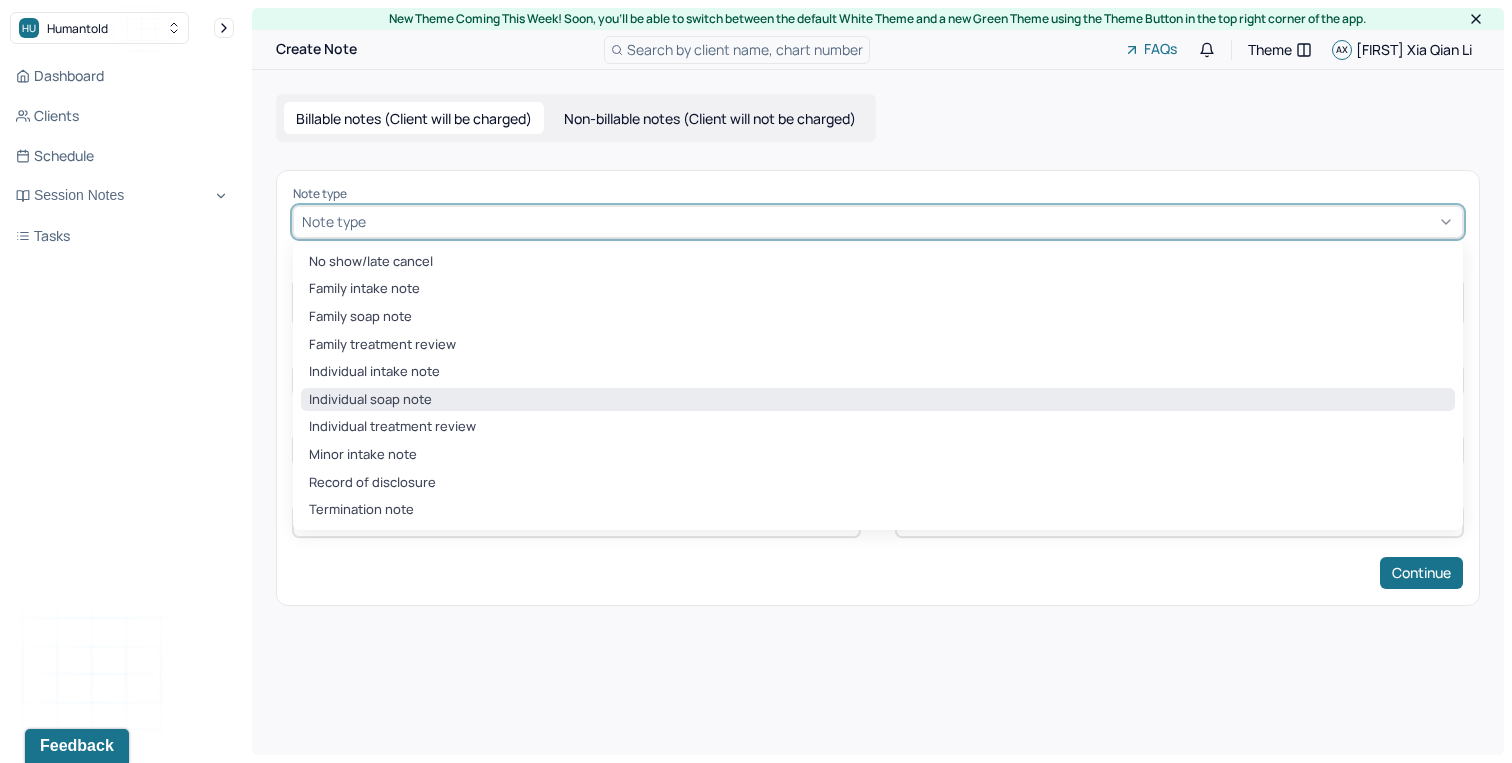 click on "Individual soap note" at bounding box center (878, 400) 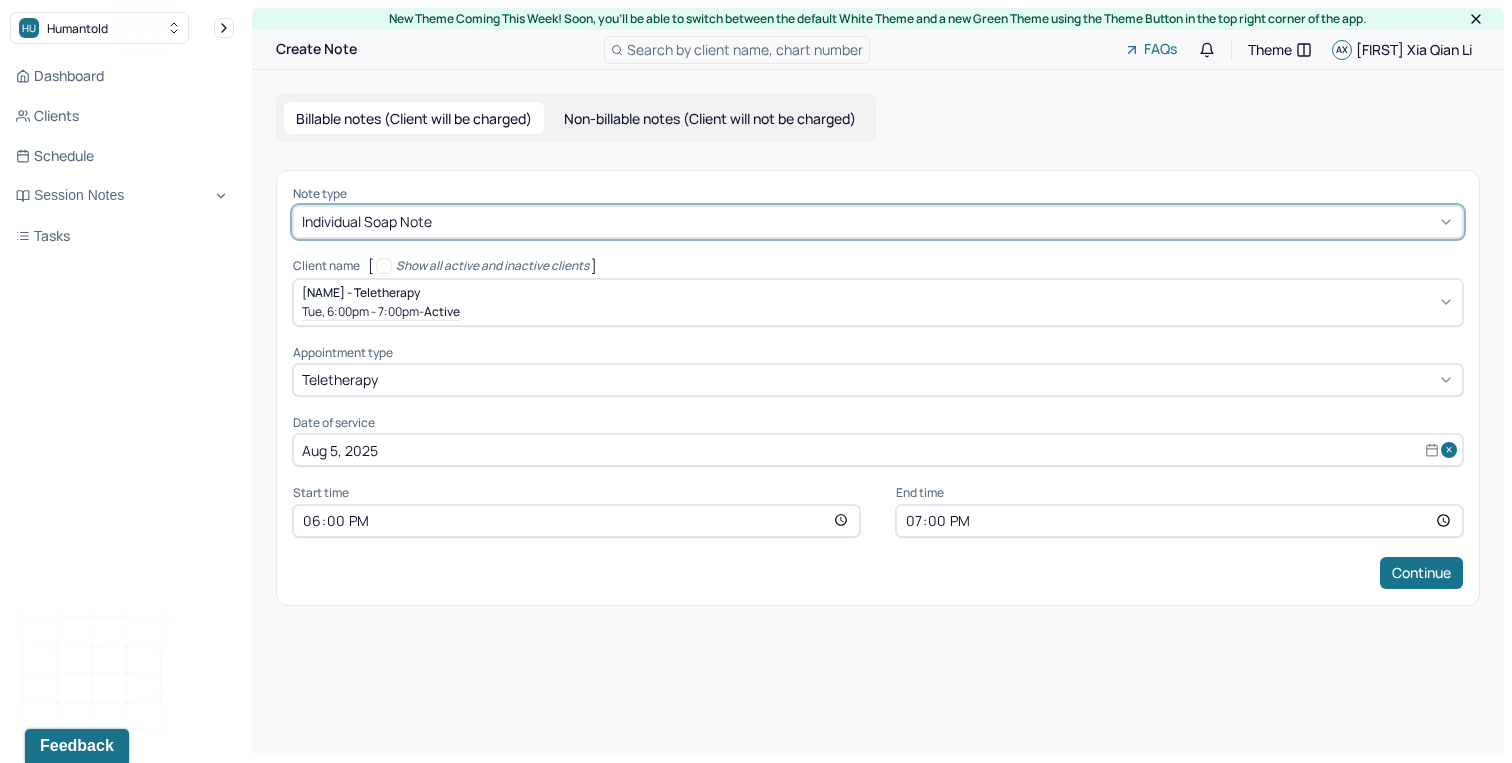 click on "19:00" at bounding box center (1179, 521) 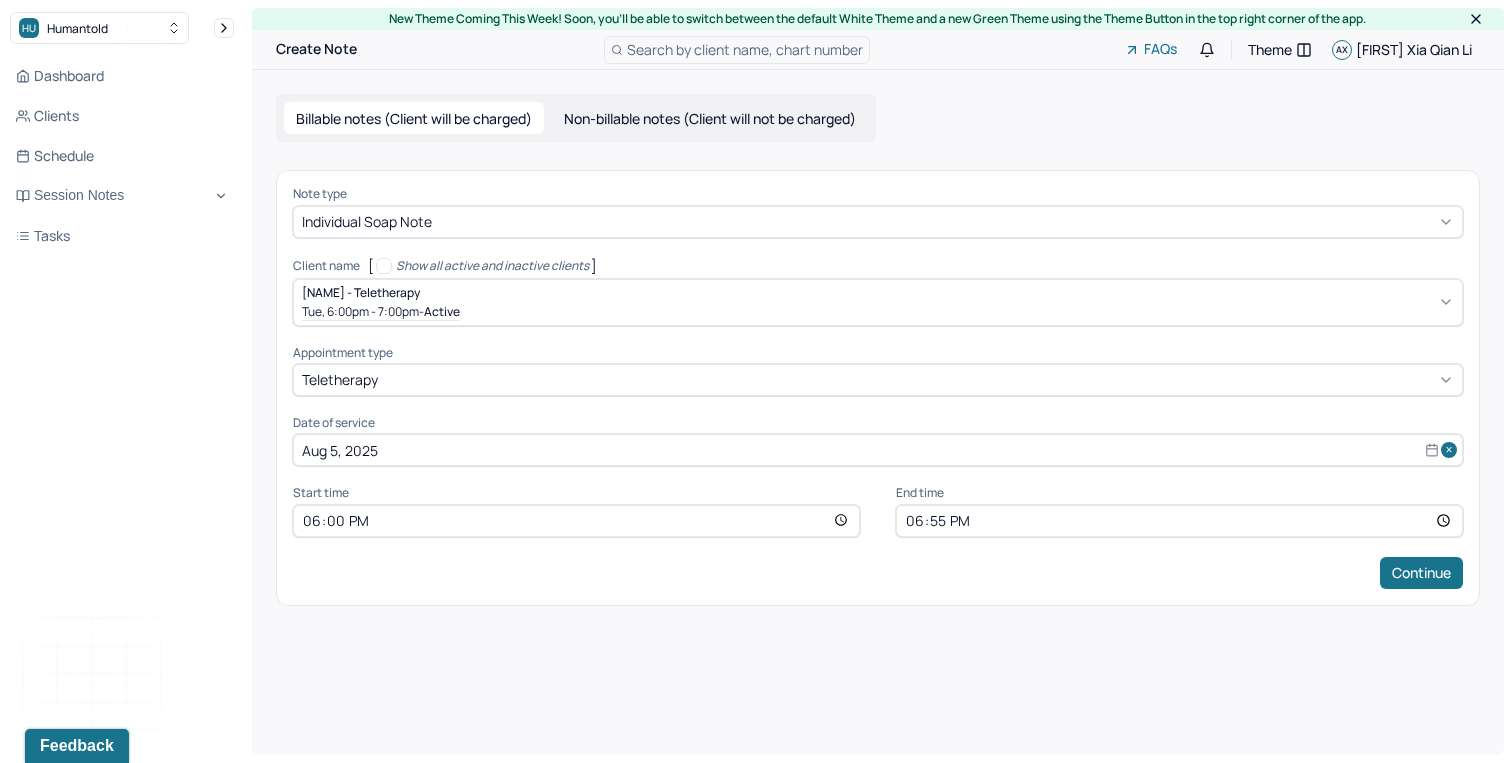 type on "18:55" 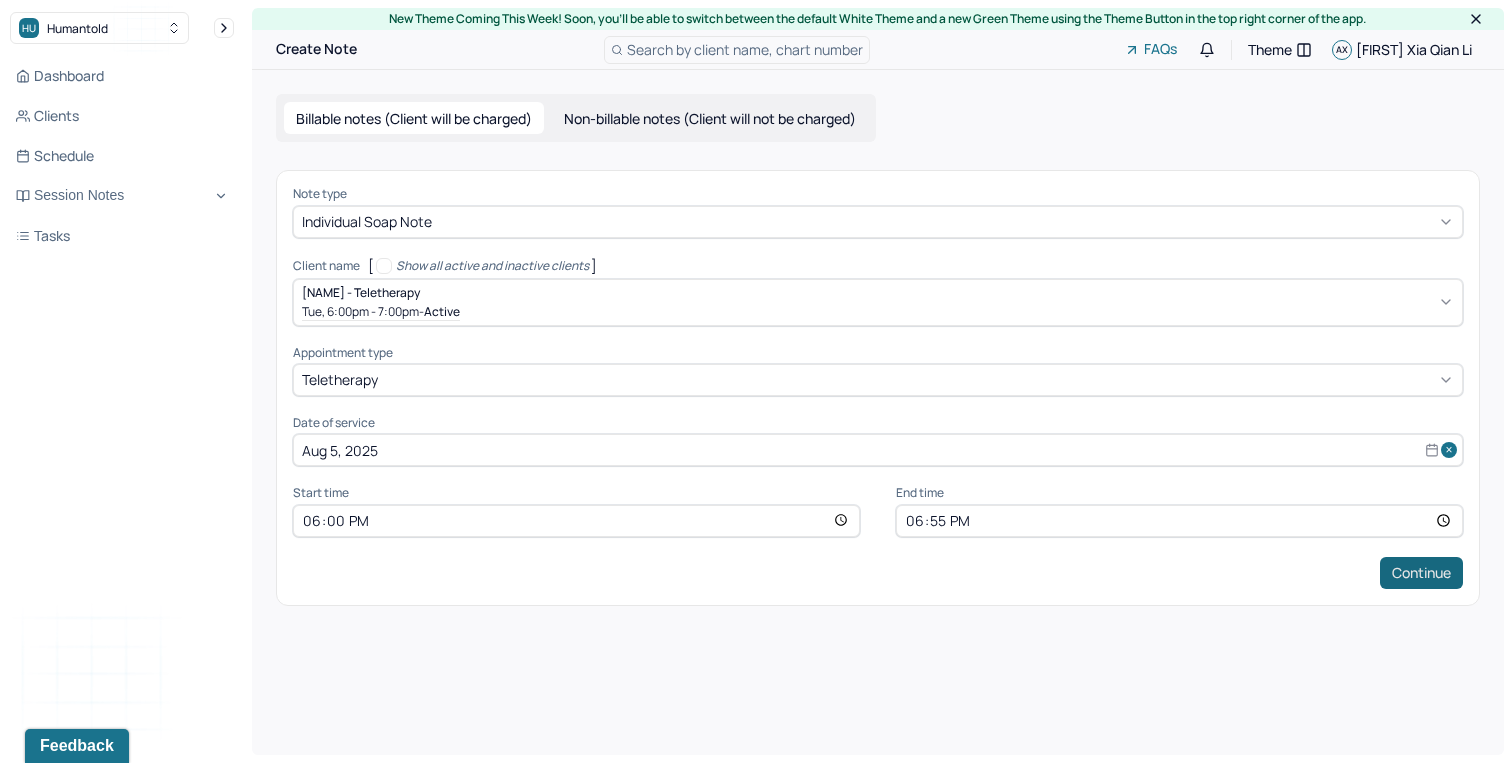 click on "Continue" at bounding box center [1421, 573] 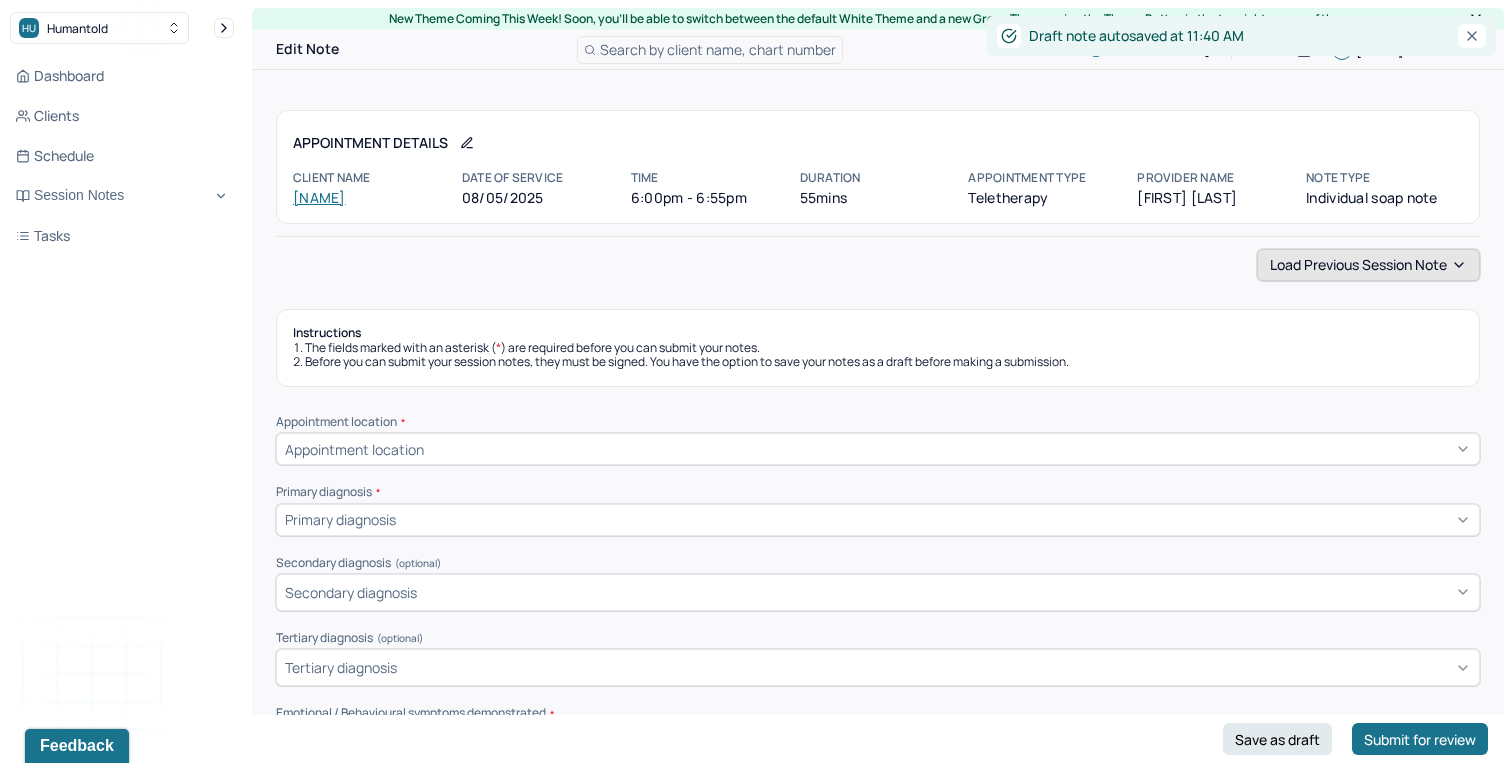 click on "Load previous session note" at bounding box center (1368, 265) 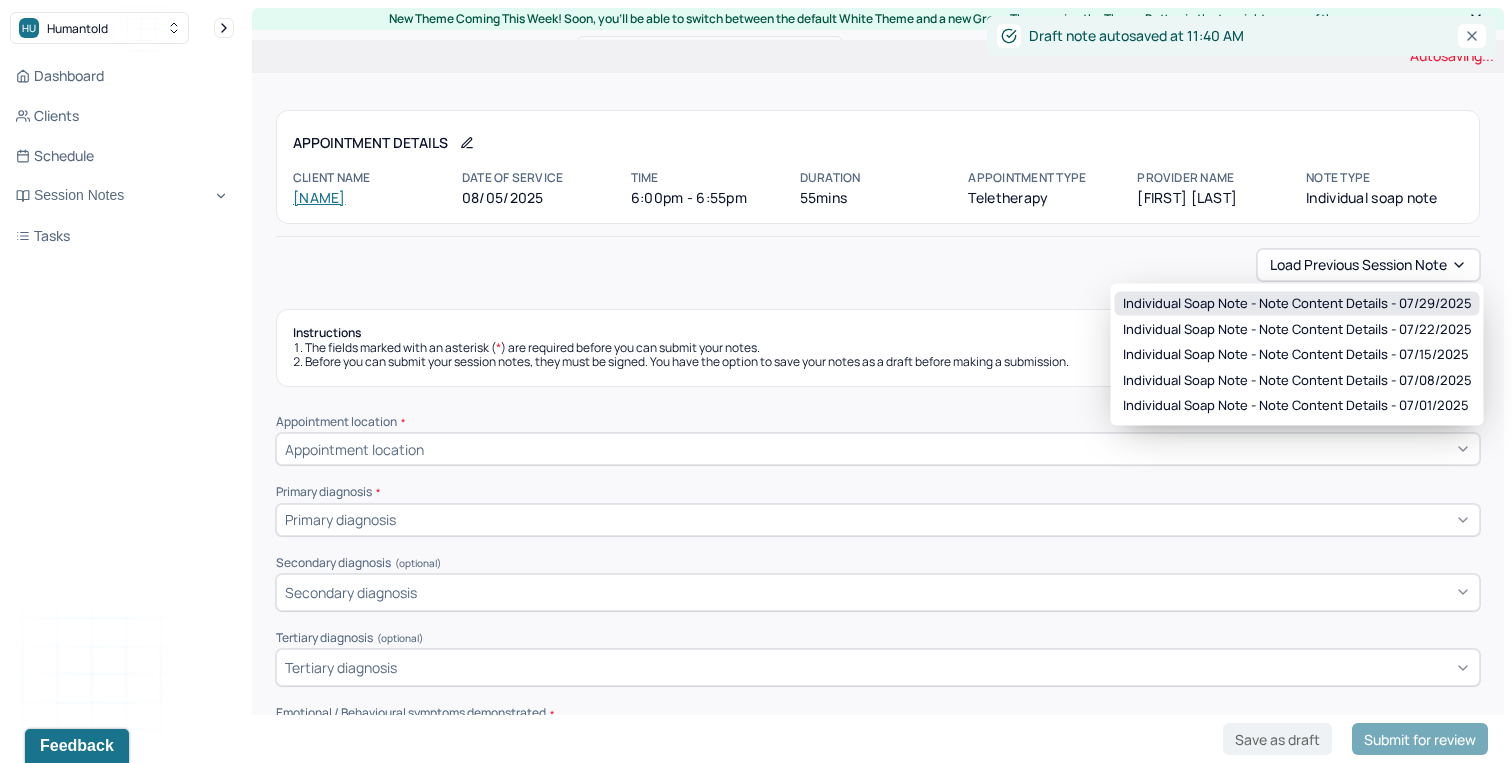 click on "Individual soap note   - Note content Details -   [DATE]" at bounding box center (1297, 304) 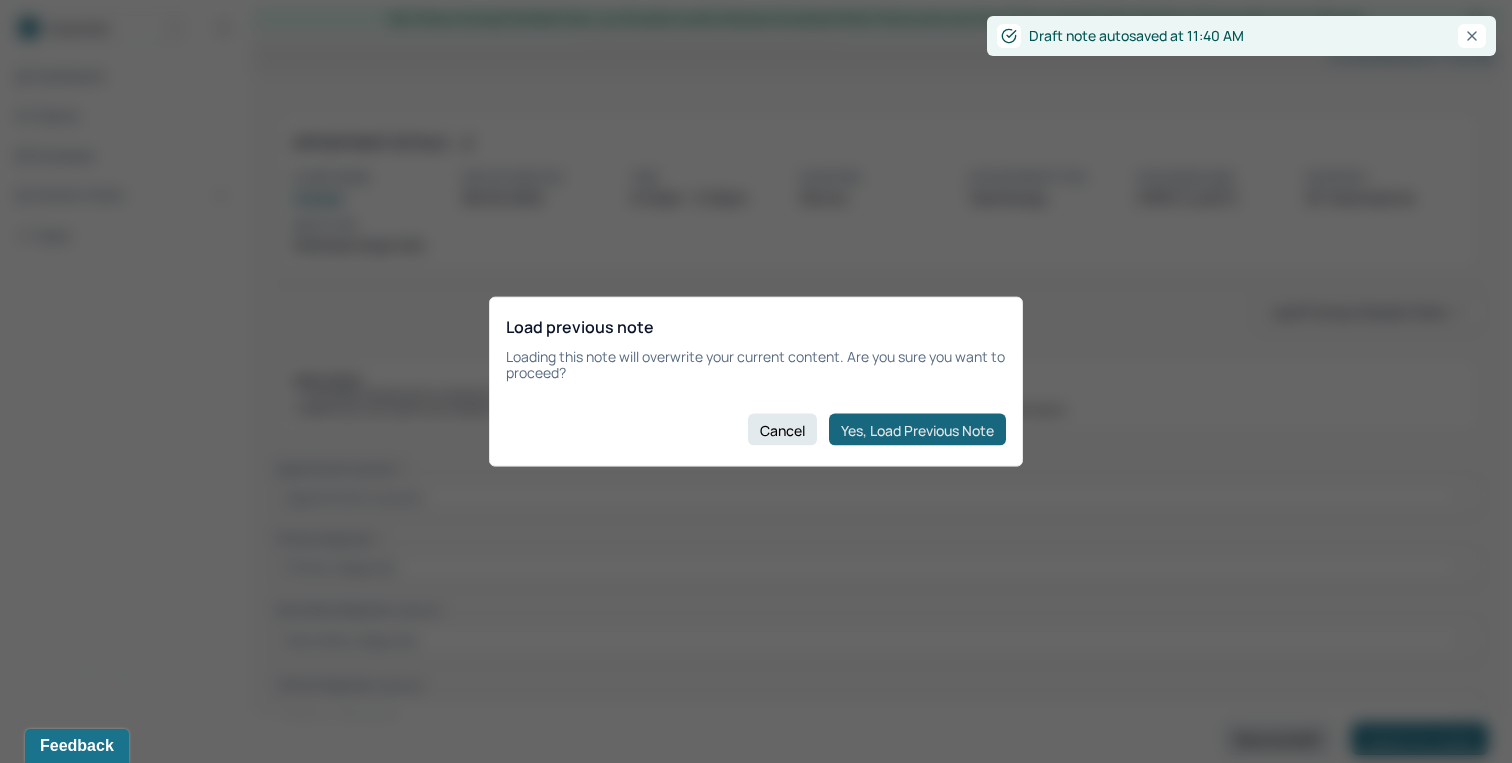 click on "Yes, Load Previous Note" at bounding box center [917, 430] 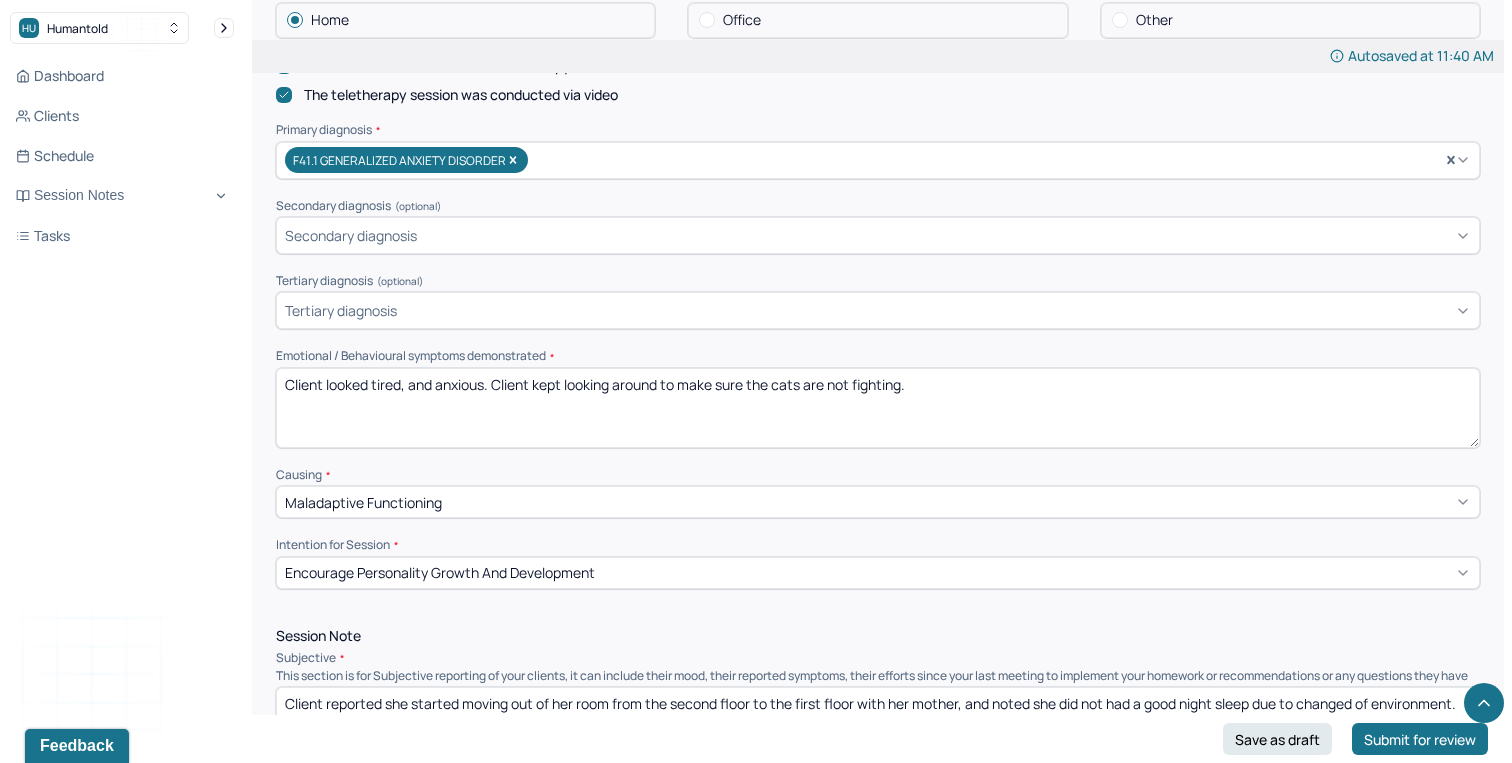 scroll, scrollTop: 627, scrollLeft: 0, axis: vertical 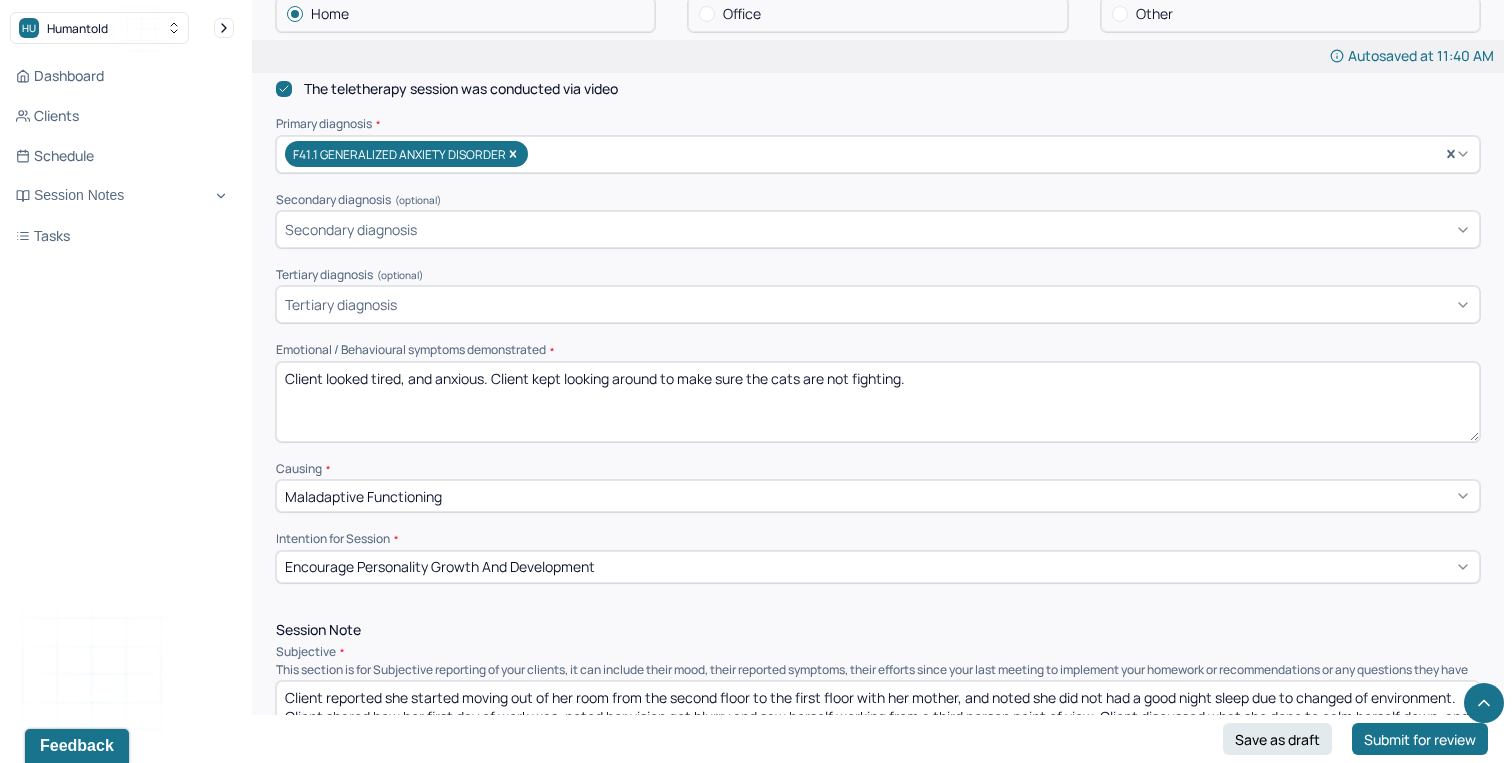 drag, startPoint x: 918, startPoint y: 374, endPoint x: 370, endPoint y: 367, distance: 548.0447 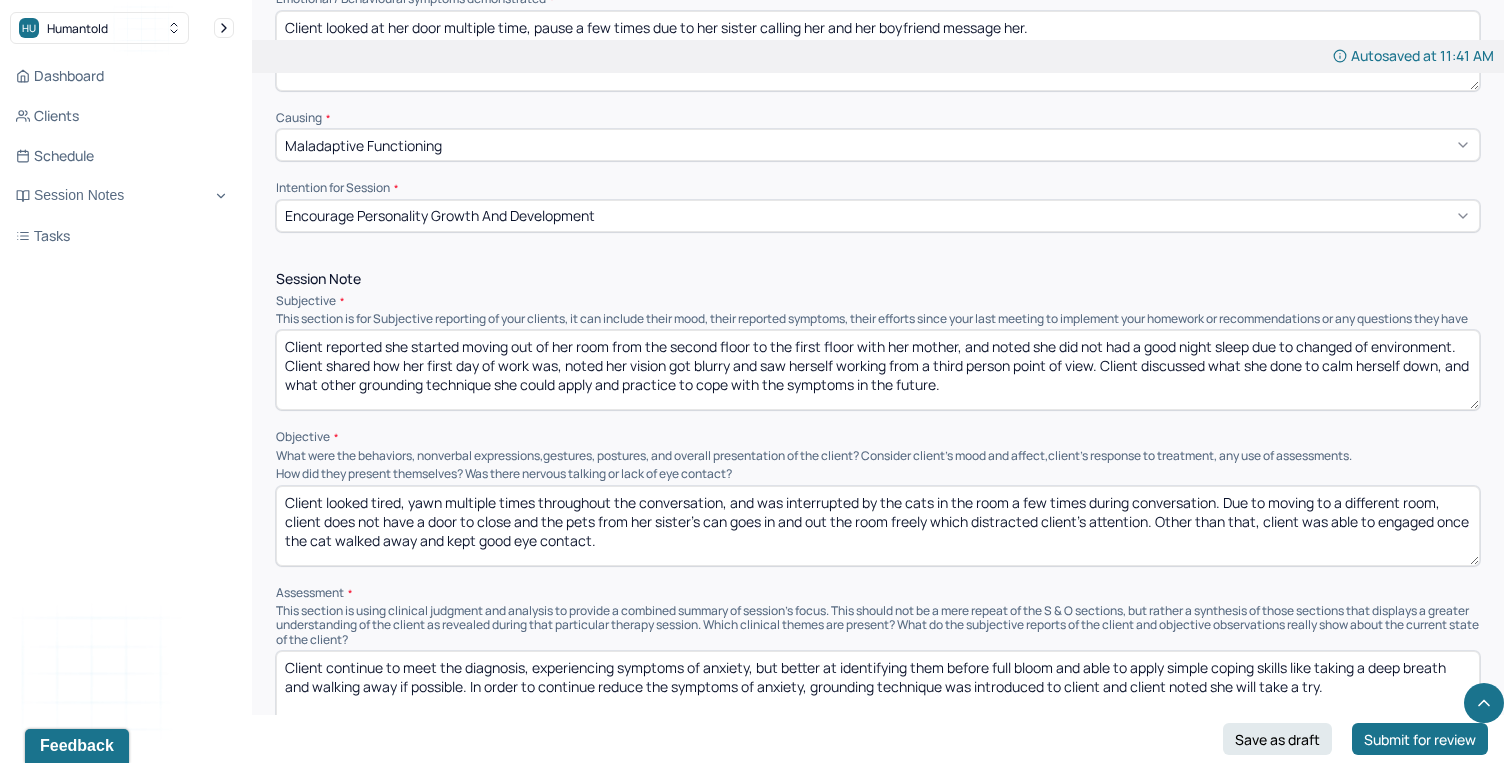 scroll, scrollTop: 984, scrollLeft: 0, axis: vertical 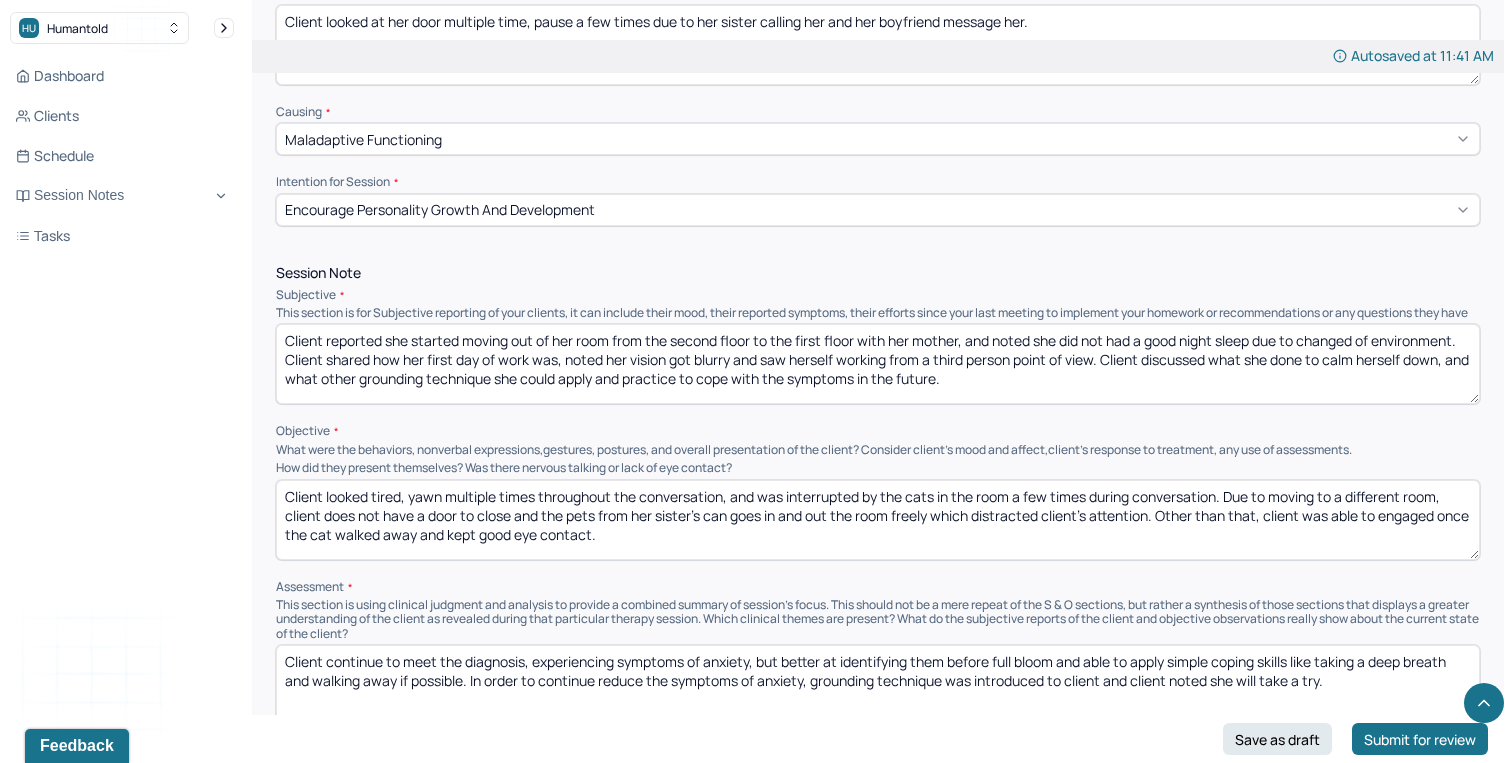 type on "Client looked at her door multiple time, pause a few times due to her sister calling her and her boyfriend message her." 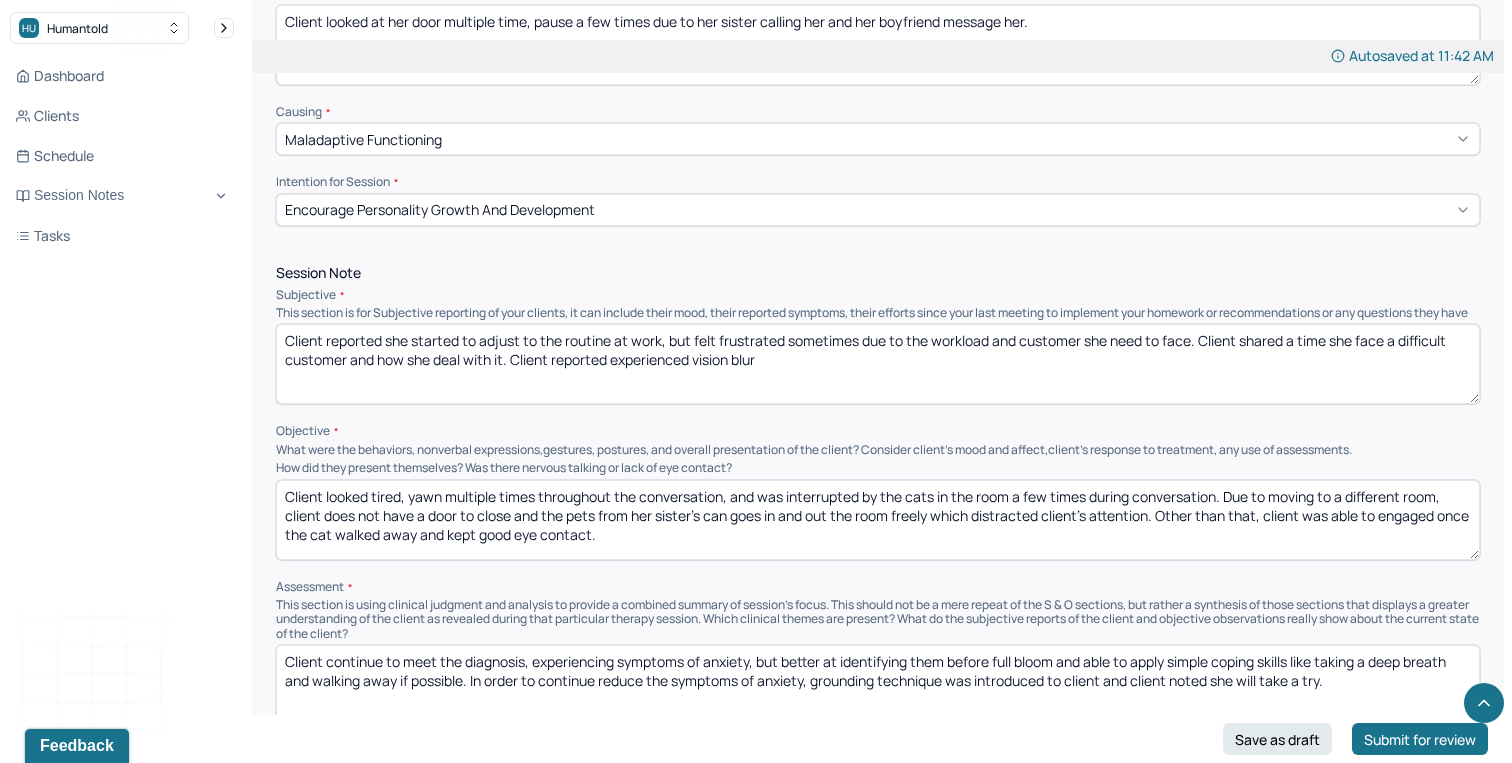 click on "Client reported she started to adjust to the routine at work, but felt frustrated sometimes due to the workload and customer she need to face. Client shared a time she face a difficult customer and how she deal with it. Client reported experienced vision blur" at bounding box center [878, 364] 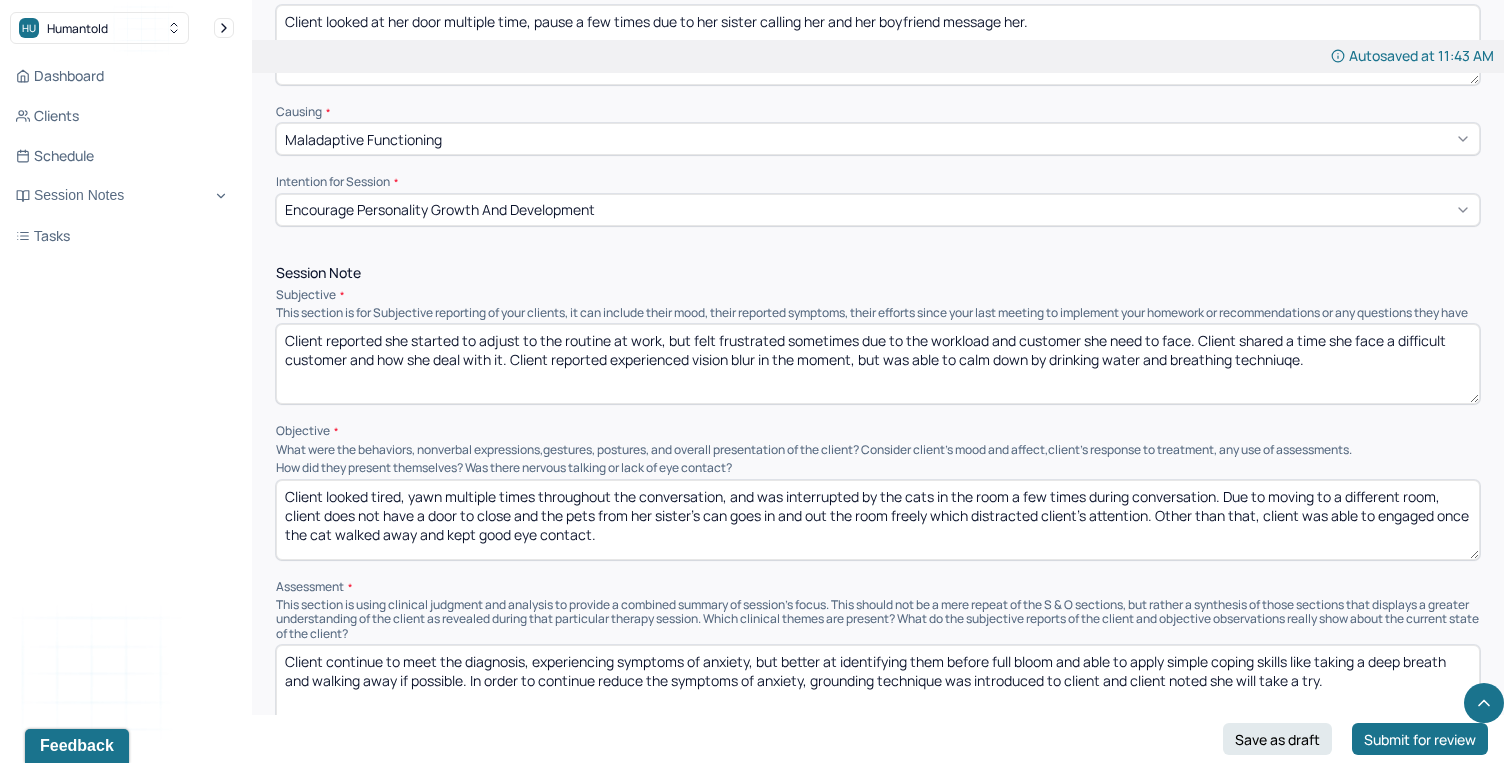 click on "Client reported she started to adjust to the routine at work, but felt frustrated sometimes due to the workload and customer she need to face. Client shared a time she face a difficult customer and how she deal with it. Client reported experienced vision blur in the moment, but was able to calm down by drinking water and" at bounding box center [878, 364] 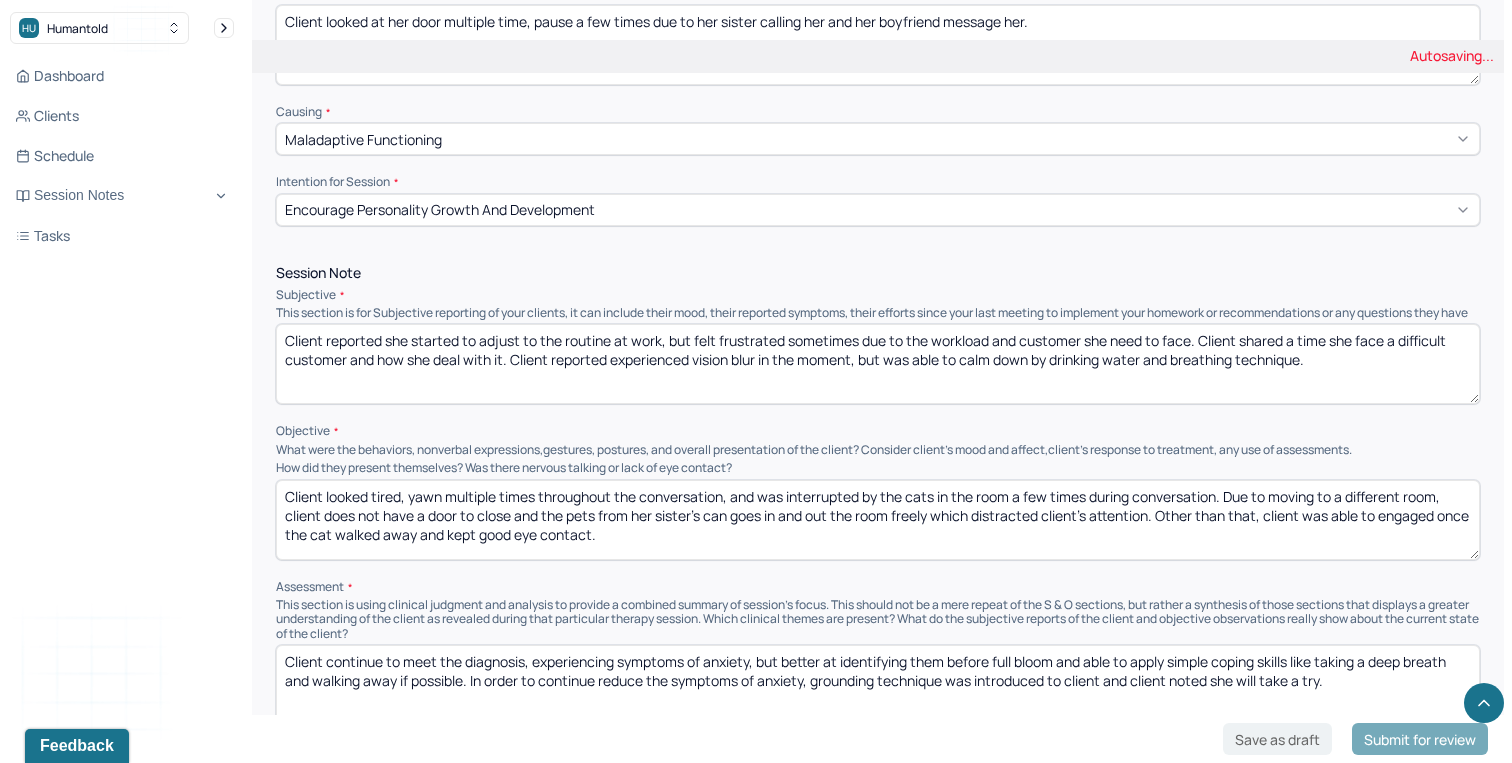 click on "Client reported she started to adjust to the routine at work, but felt frustrated sometimes due to the workload and customer she need to face. Client shared a time she face a difficult customer and how she deal with it. Client reported experienced vision blur in the moment, but was able to calm down by drinking water and breathing techniuqe." at bounding box center (878, 364) 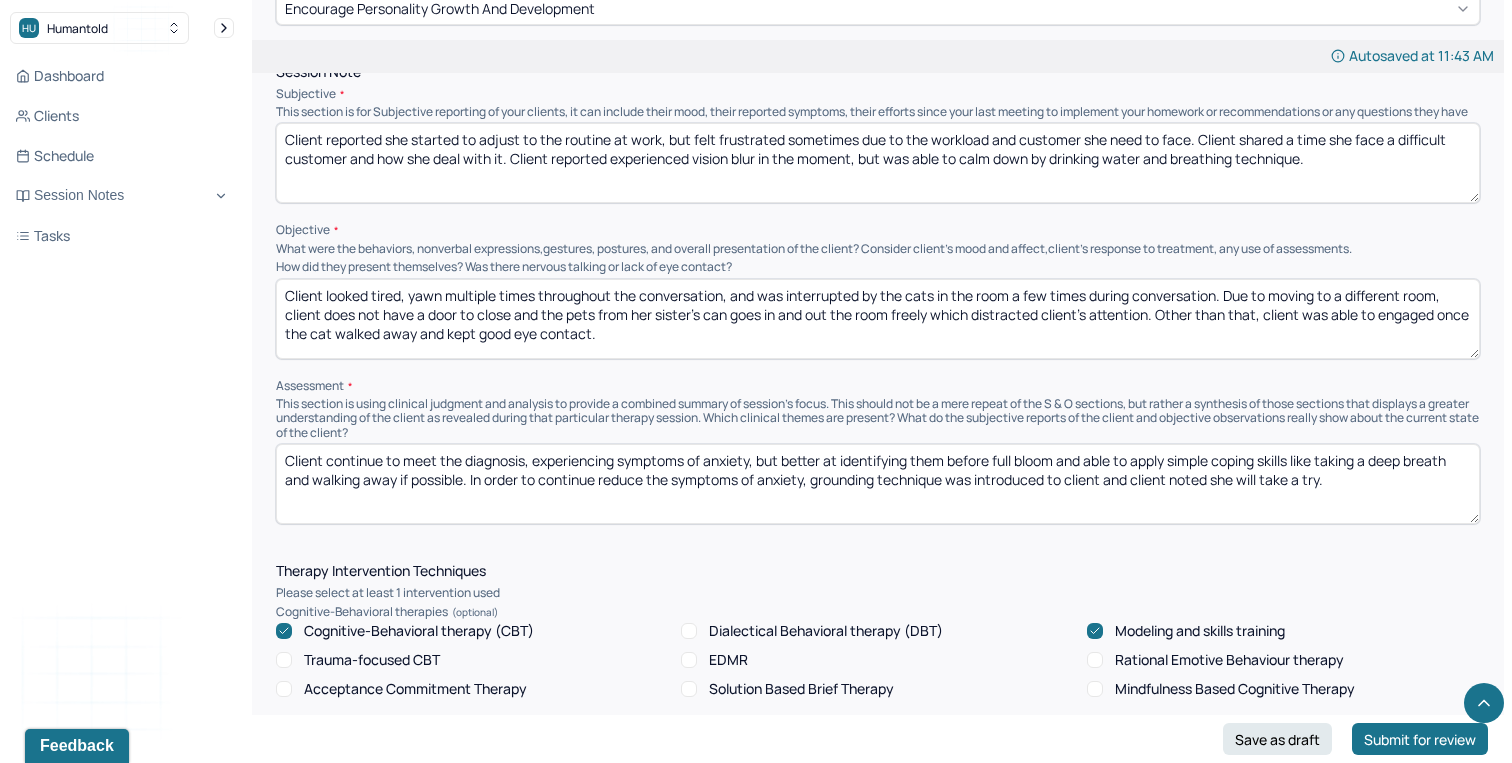 scroll, scrollTop: 1177, scrollLeft: 0, axis: vertical 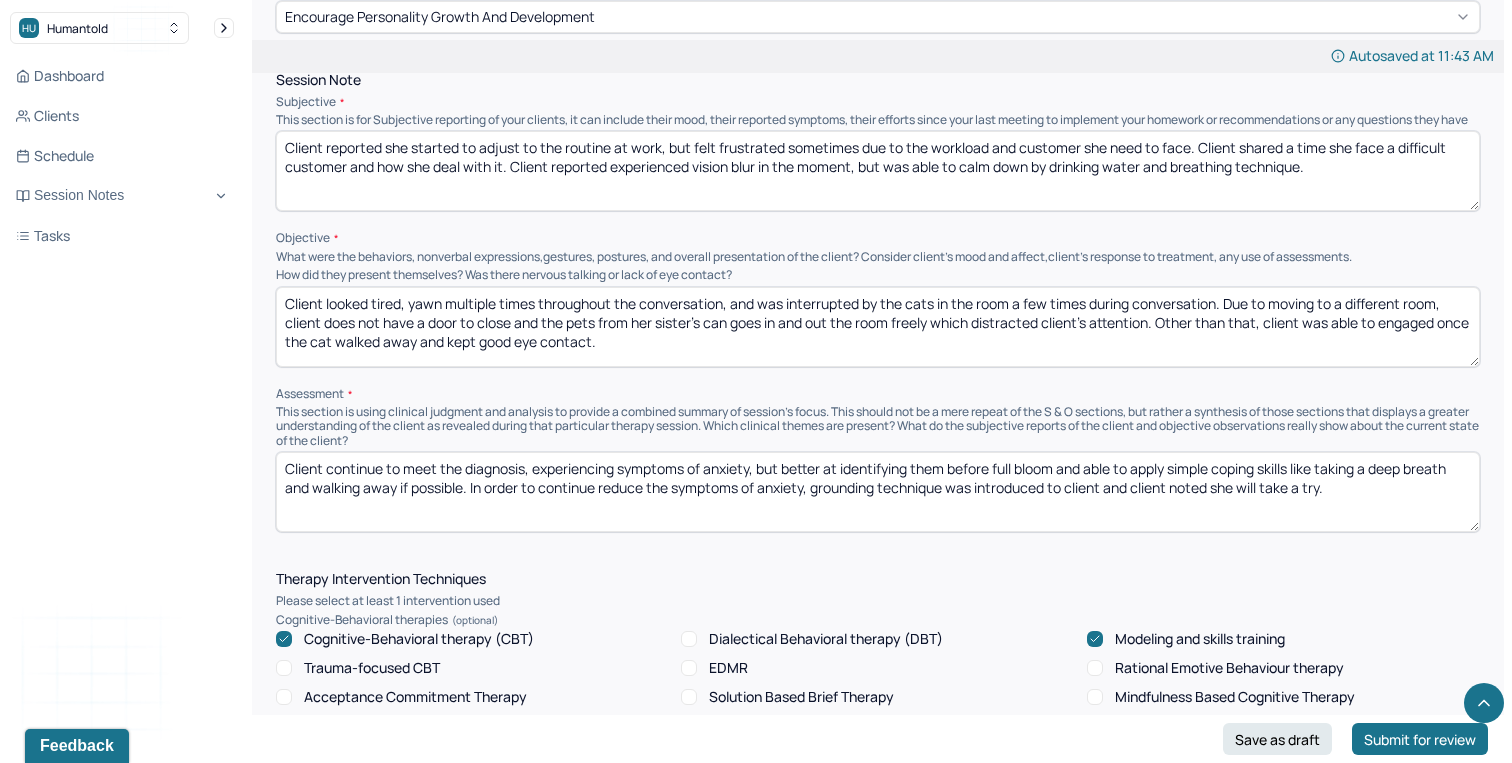 type on "Client reported she started to adjust to the routine at work, but felt frustrated sometimes due to the workload and customer she need to face. Client shared a time she face a difficult customer and how she deal with it. Client reported experienced vision blur in the moment, but was able to calm down by drinking water and breathing technique." 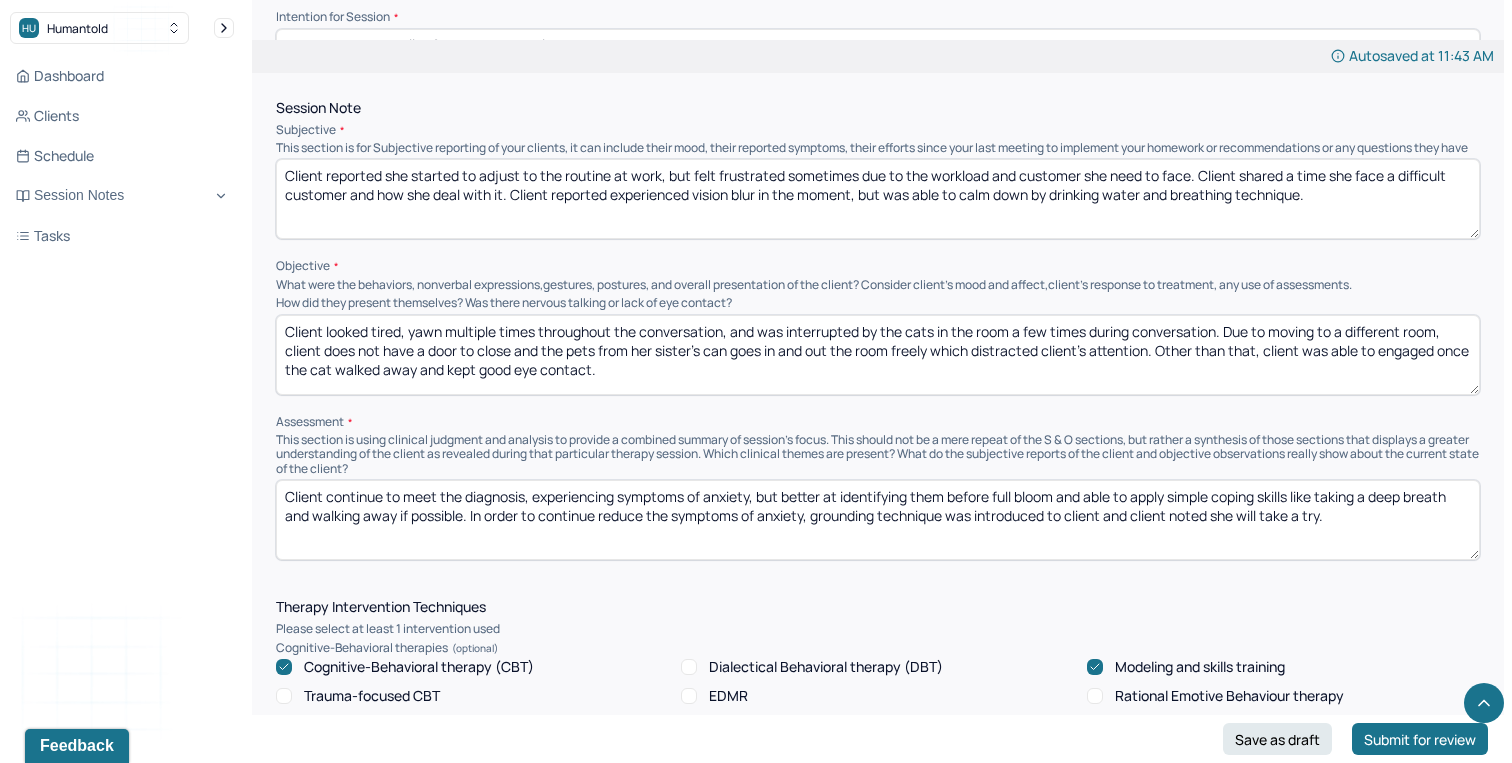 scroll, scrollTop: 1142, scrollLeft: 0, axis: vertical 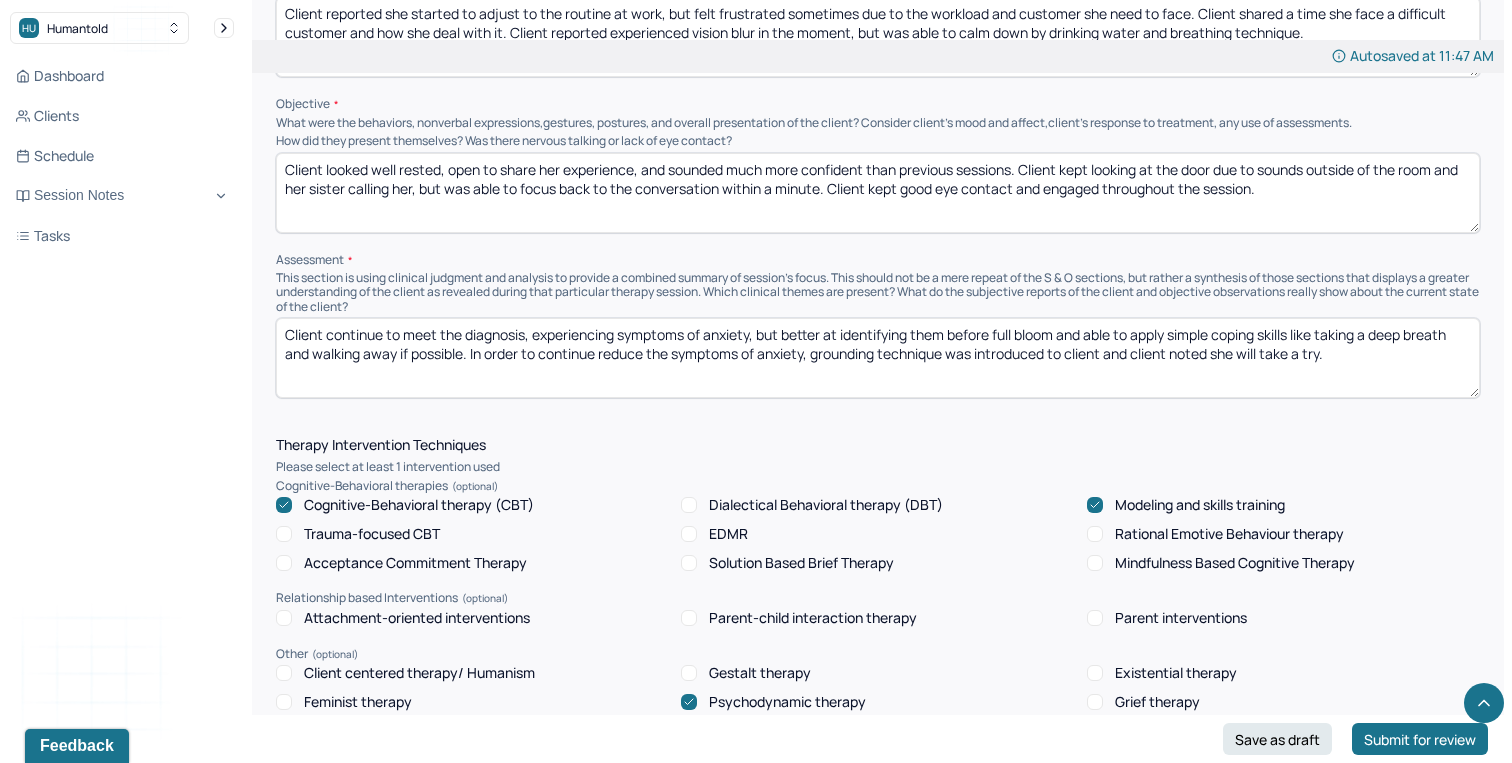 type on "Client looked well rested, open to share her experience, and sounded much more confident than previous sessions. Client kept looking at the door due to sounds outside of the room and her sister calling her, but was able to focus back to the conversation within a minute. Client kept good eye contact and engaged throughout the session." 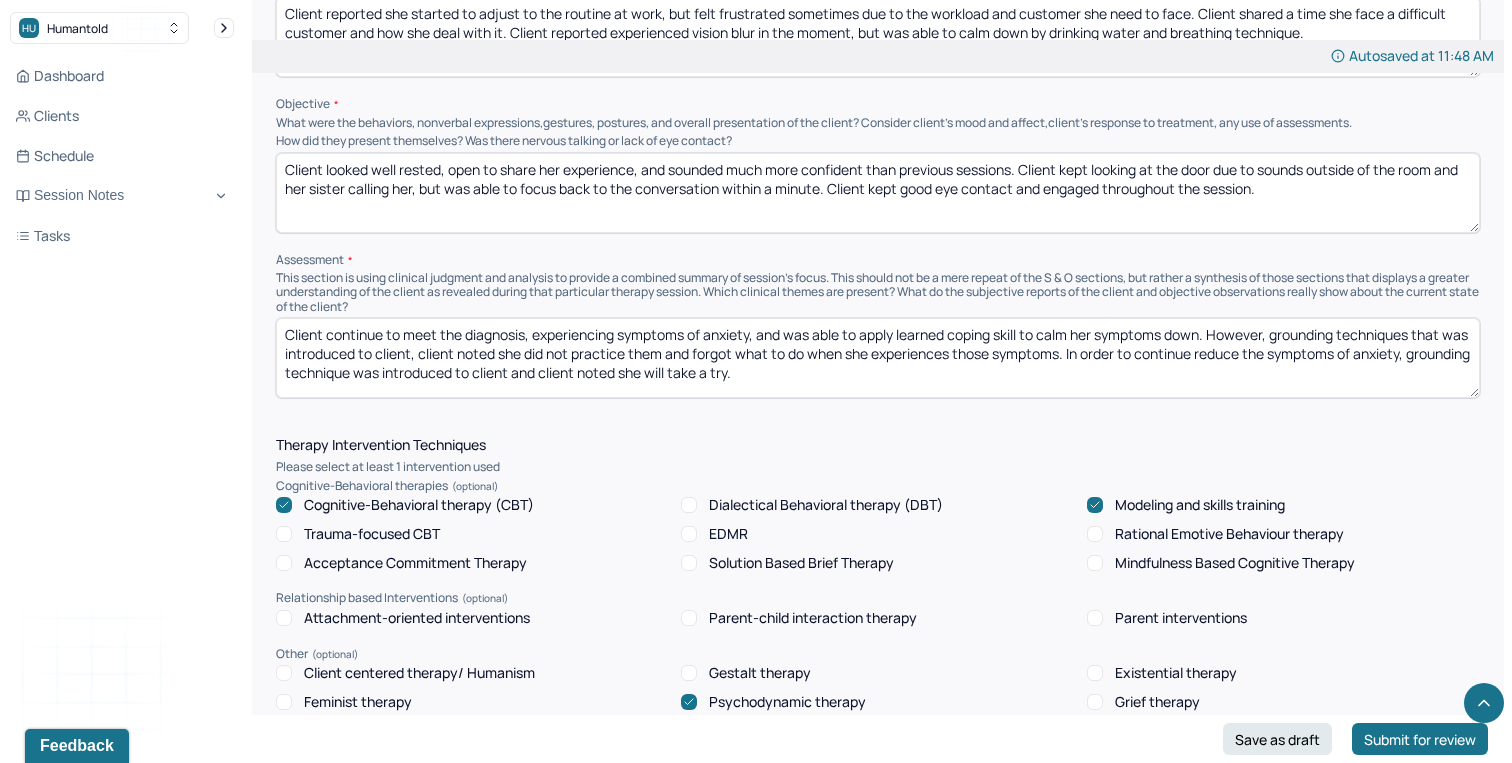 drag, startPoint x: 1098, startPoint y: 359, endPoint x: 1097, endPoint y: 392, distance: 33.01515 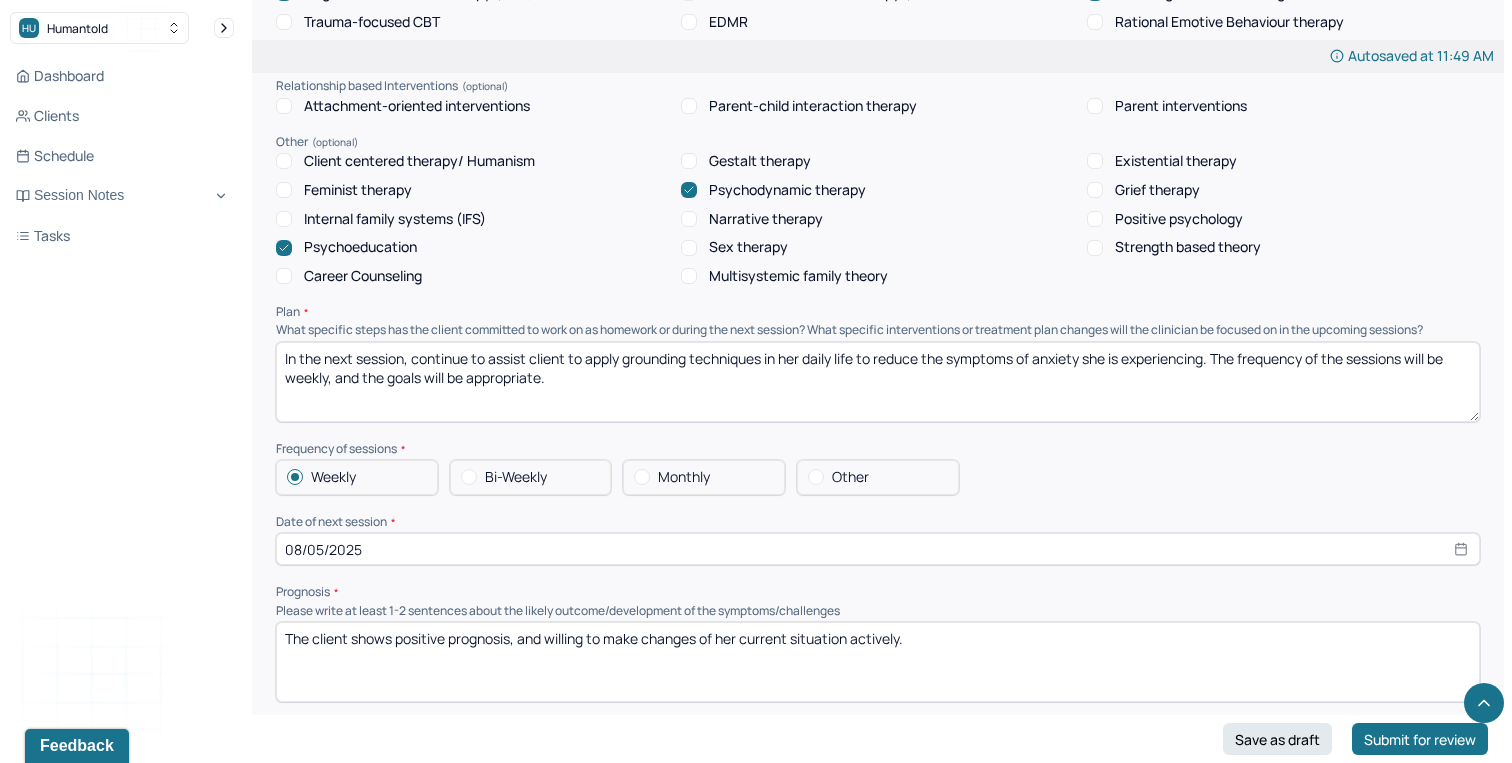 scroll, scrollTop: 1819, scrollLeft: 0, axis: vertical 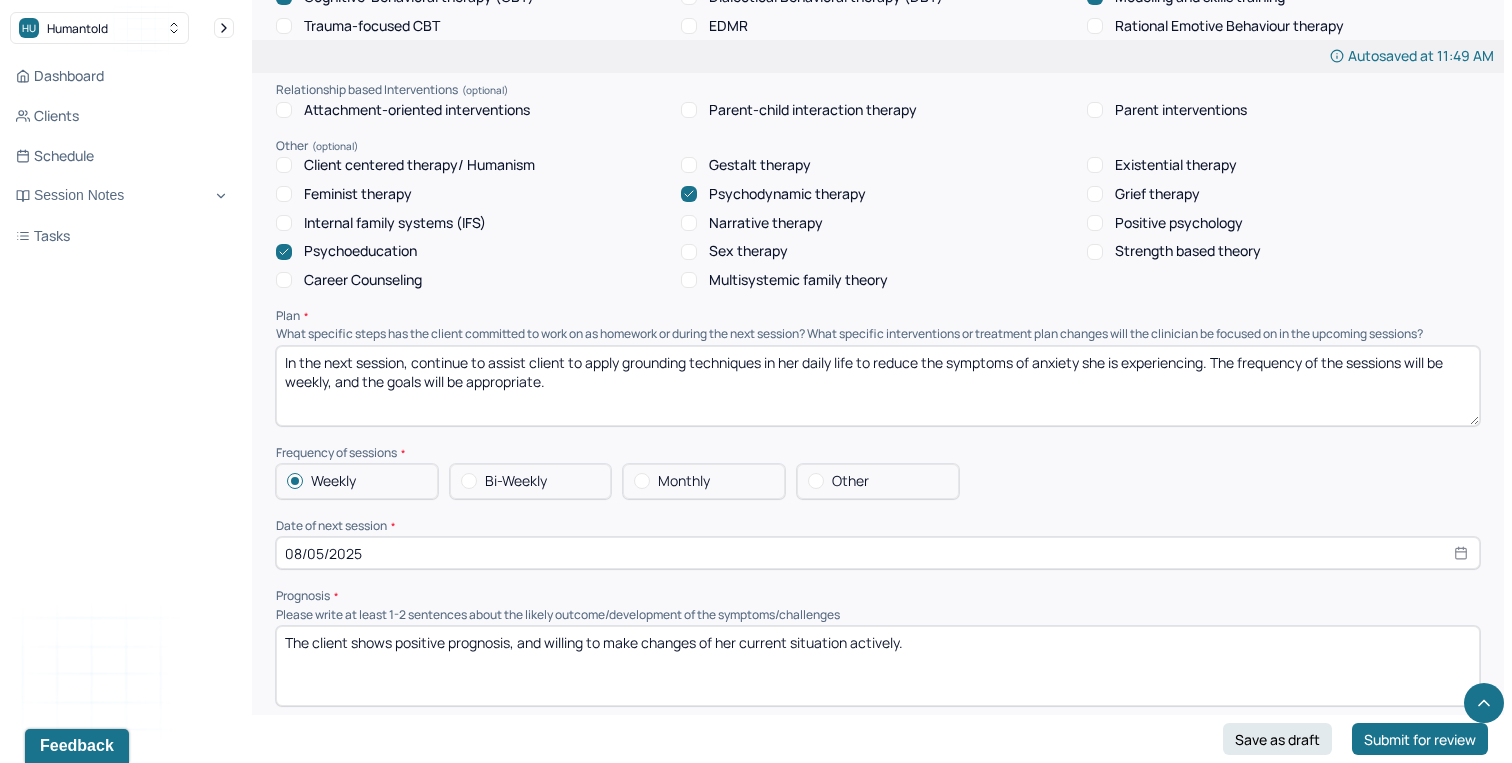 type on "Client continue to meet the diagnosis, experiencing symptoms of anxiety, and was able to apply learned coping skill to calm her symptoms down. However, grounding techniques that was introduced to client, client noted she did not practice them and forgot what to do when she experiences those symptoms. Clinician explained the importance of practicing the coping skills, and assist client to practice the skill once during the session." 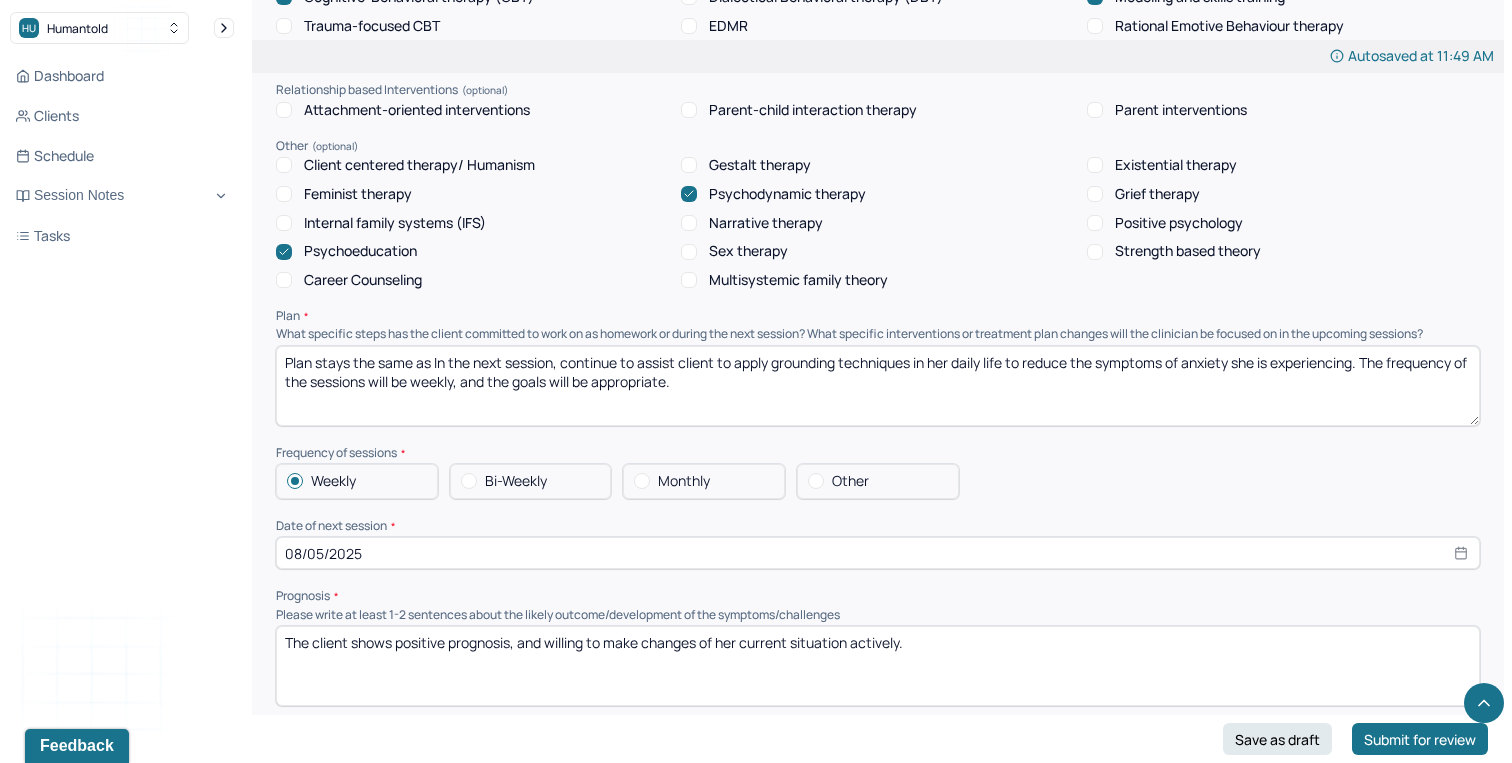 type on "Plan stays the same as In the next session, continue to assist client to apply grounding techniques in her daily life to reduce the symptoms of anxiety she is experiencing. The frequency of the sessions will be weekly, and the goals will be appropriate." 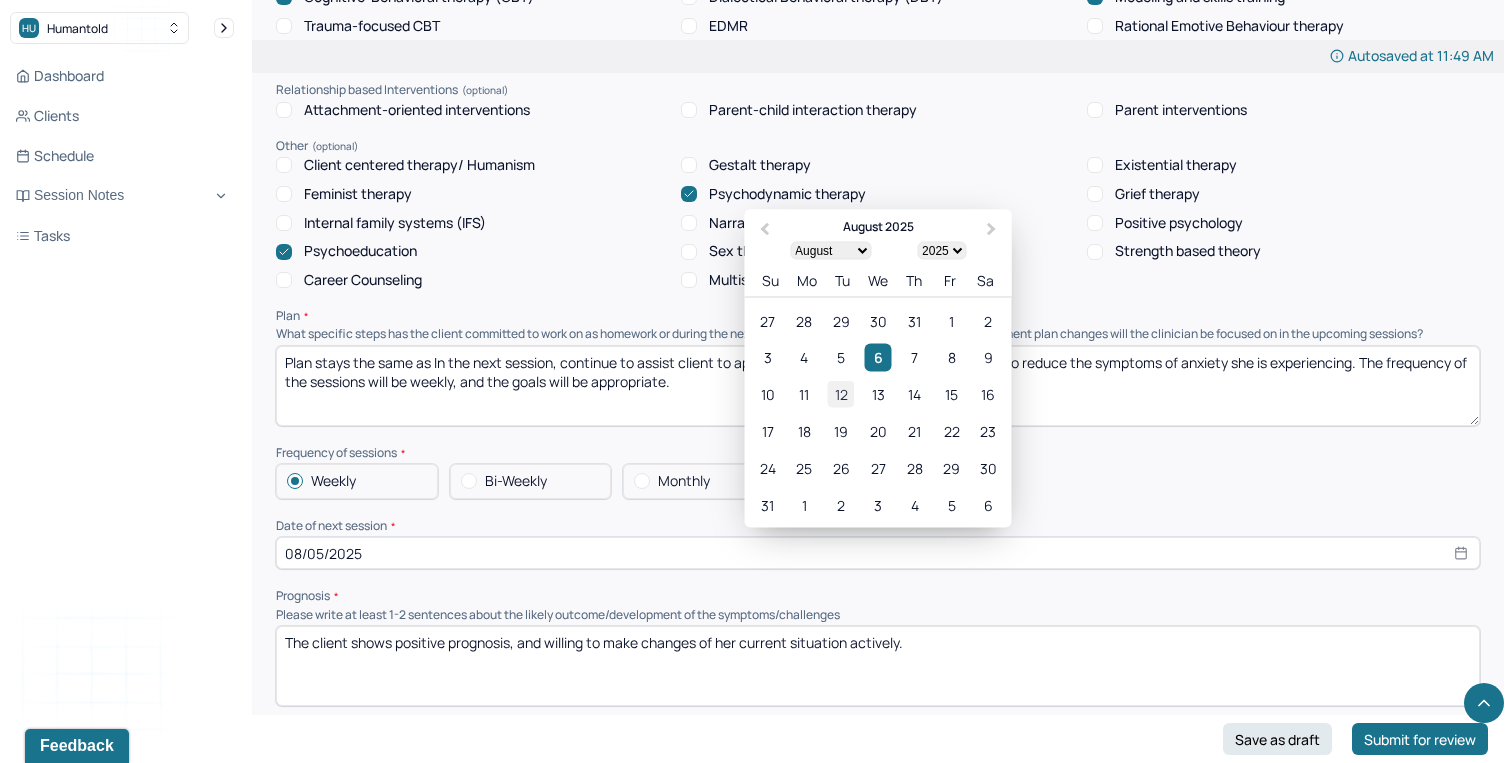 click on "12" at bounding box center (841, 394) 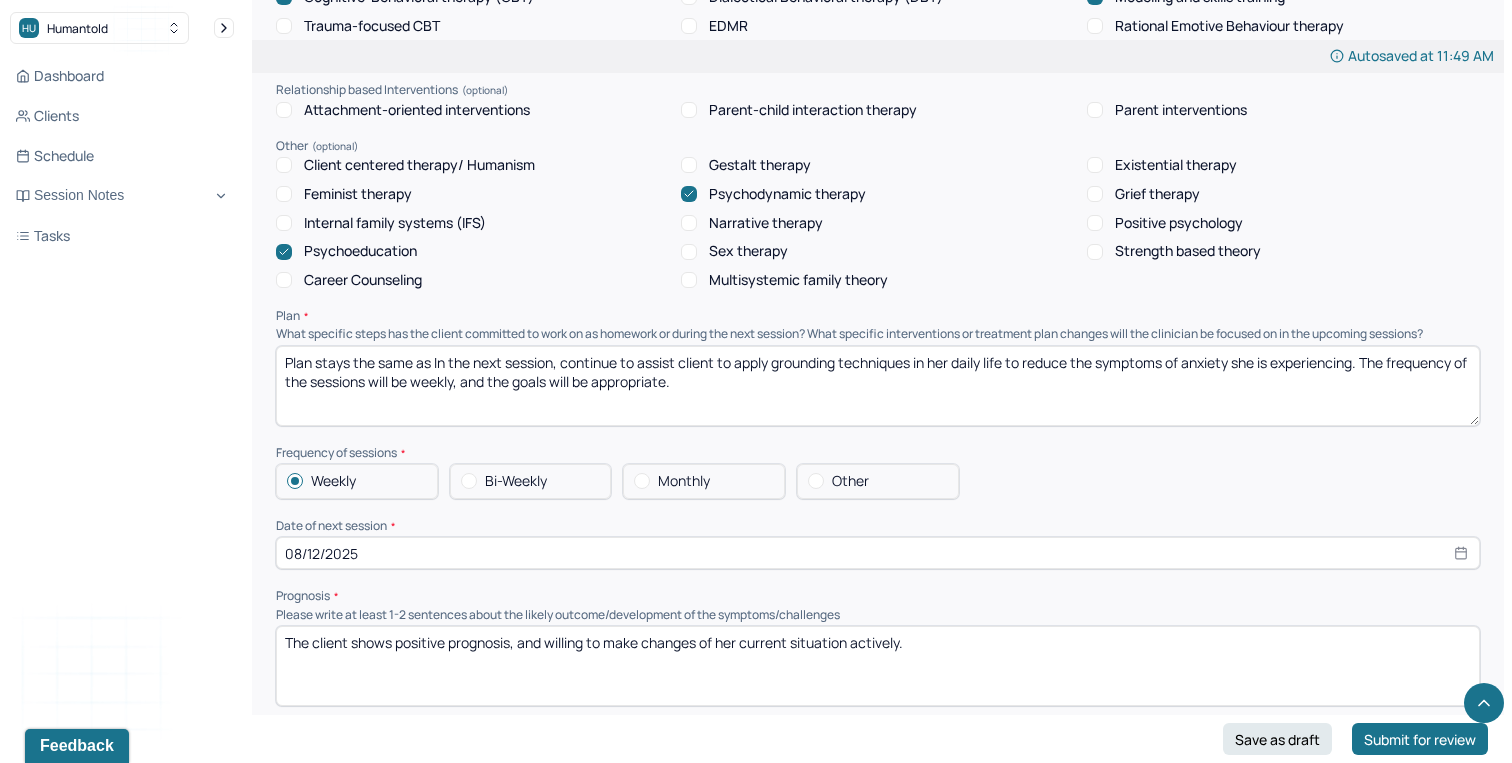 click on "Plan stays the same as In the next session, continue to assist client to apply grounding techniques in her daily life to reduce the symptoms of anxiety she is experiencing. The frequency of the sessions will be weekly, and the goals will be appropriate." at bounding box center [878, 386] 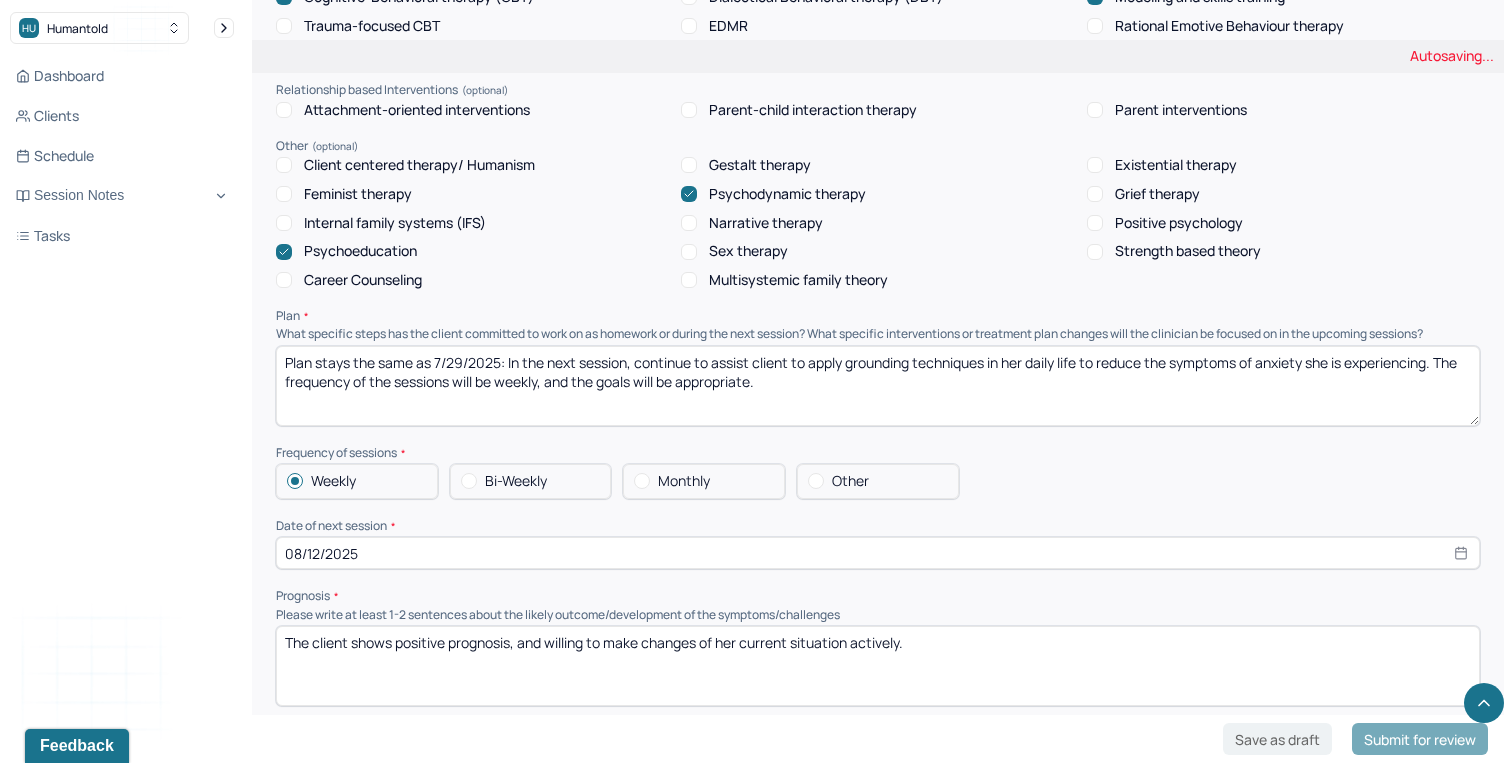 click on "Plan stays the same as In the next session, continue to assist client to apply grounding techniques in her daily life to reduce the symptoms of anxiety she is experiencing. The frequency of the sessions will be weekly, and the goals will be appropriate." at bounding box center [878, 386] 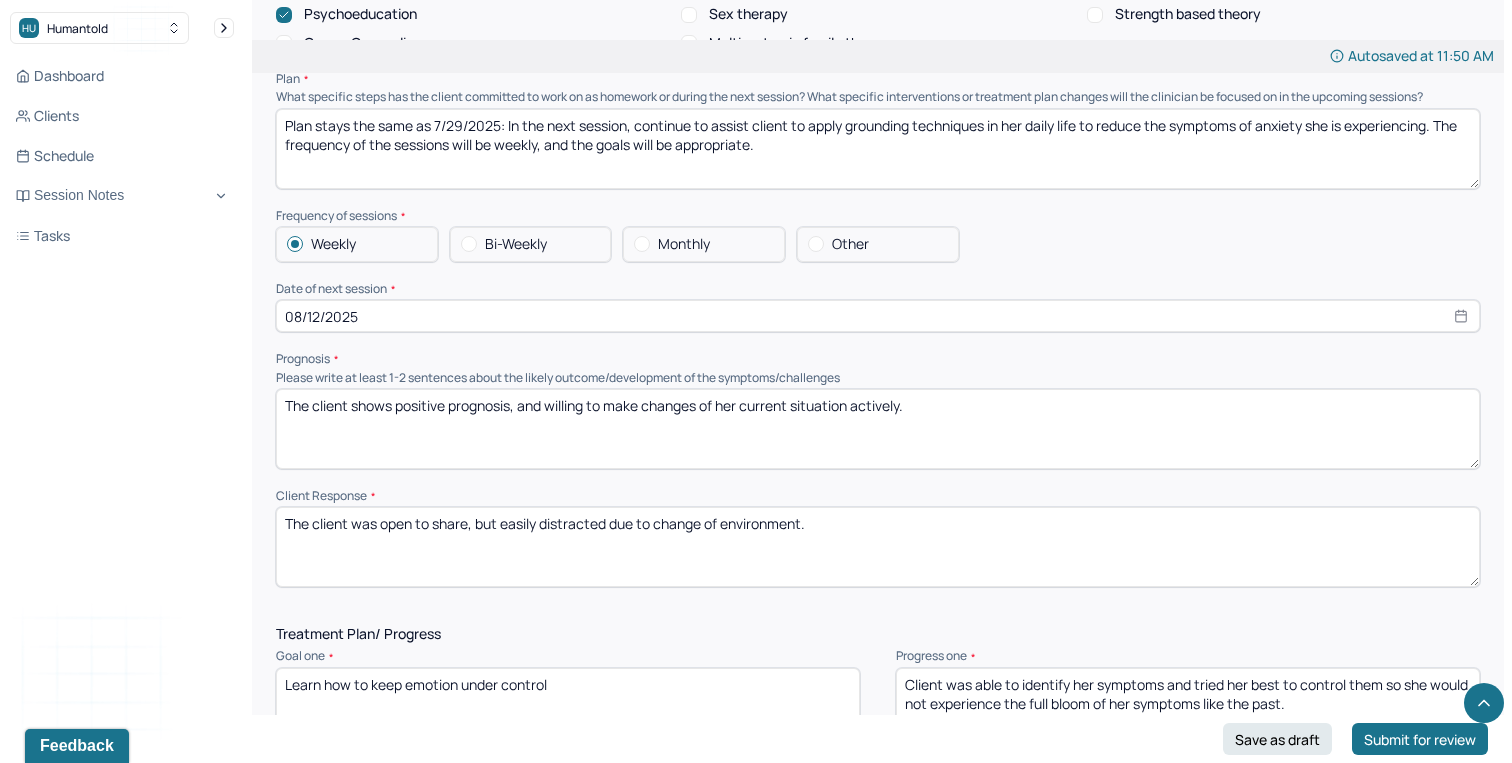 scroll, scrollTop: 2058, scrollLeft: 0, axis: vertical 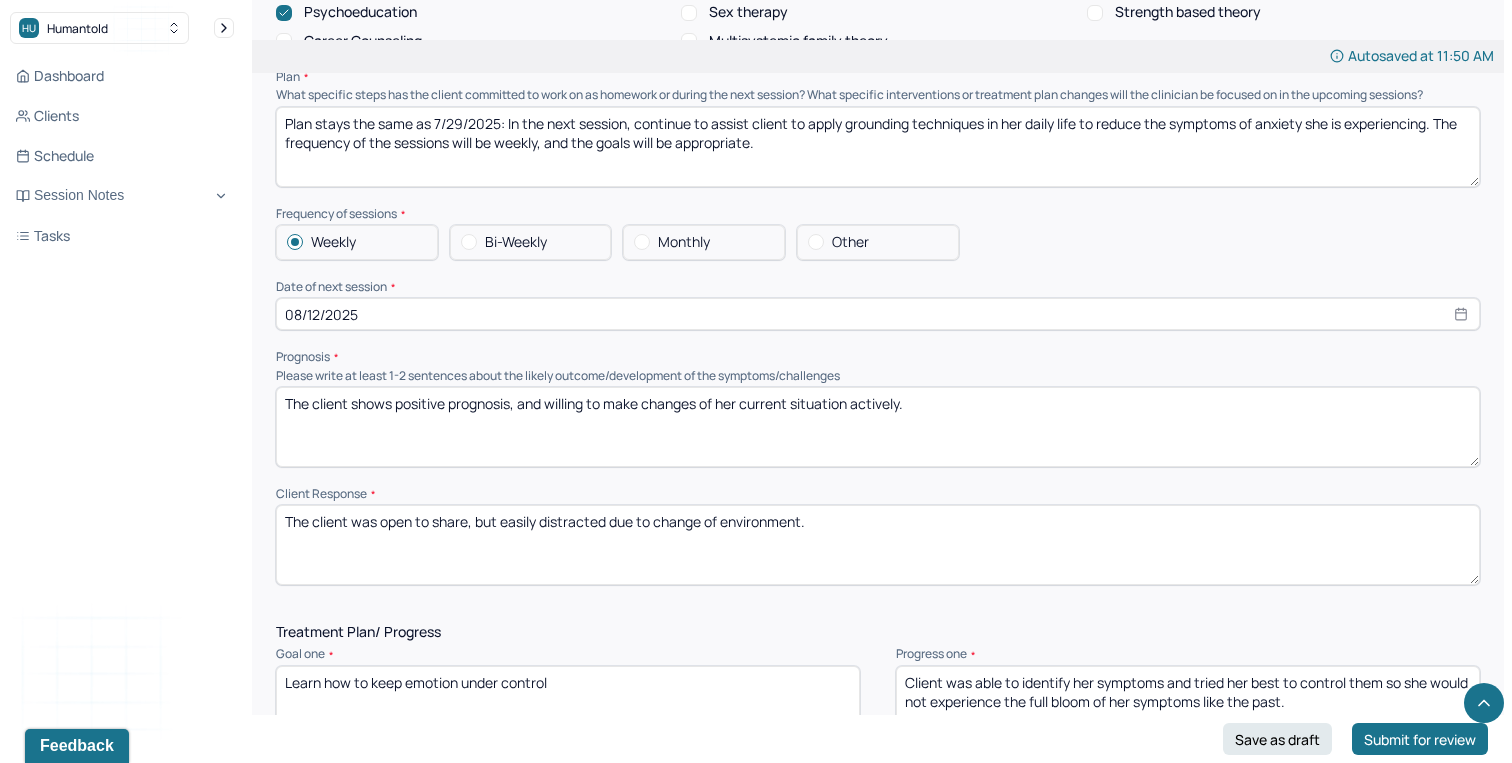 type on "Plan stays the same as 7/29/2025: In the next session, continue to assist client to apply grounding techniques in her daily life to reduce the symptoms of anxiety she is experiencing. The frequency of the sessions will be weekly, and the goals will be appropriate." 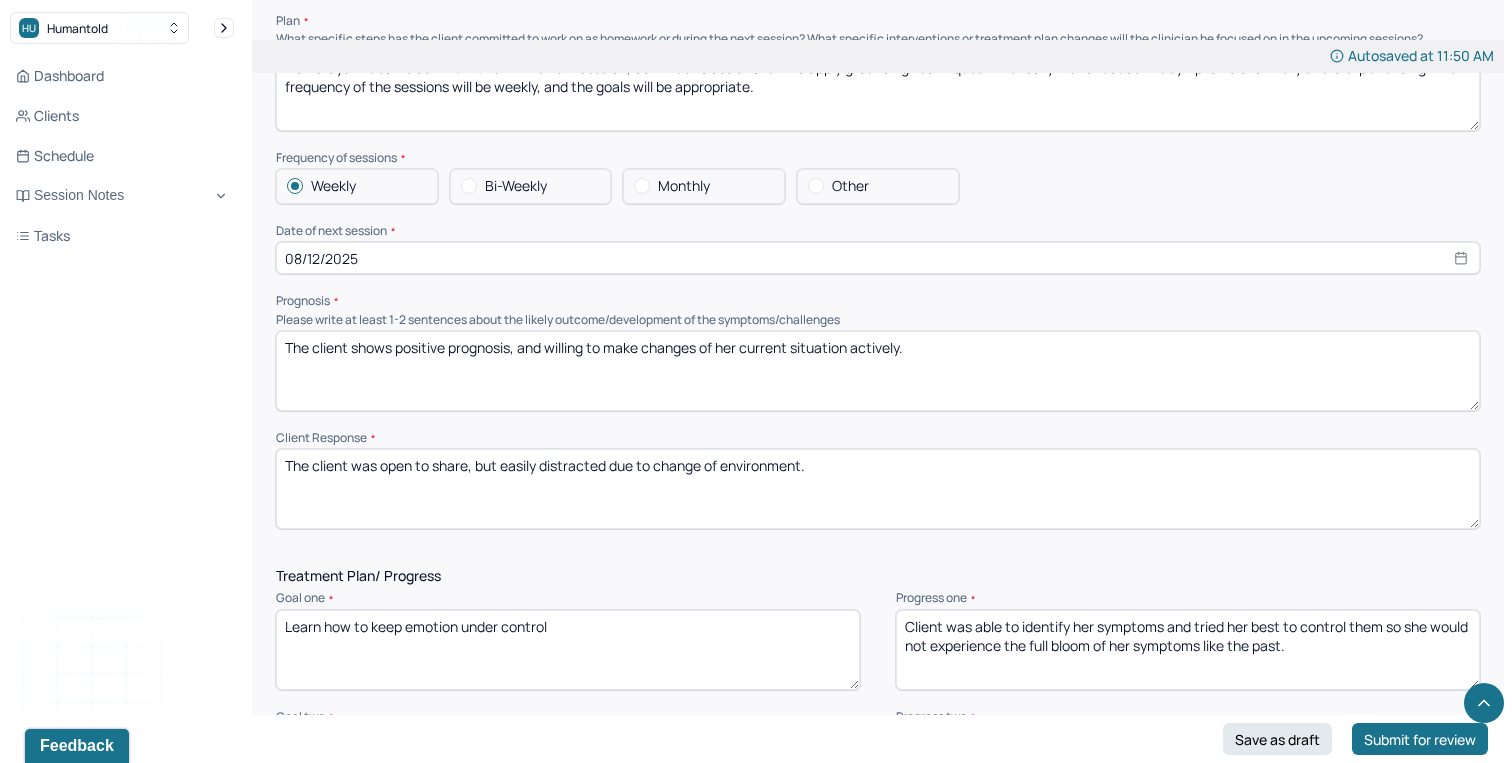 scroll, scrollTop: 2120, scrollLeft: 0, axis: vertical 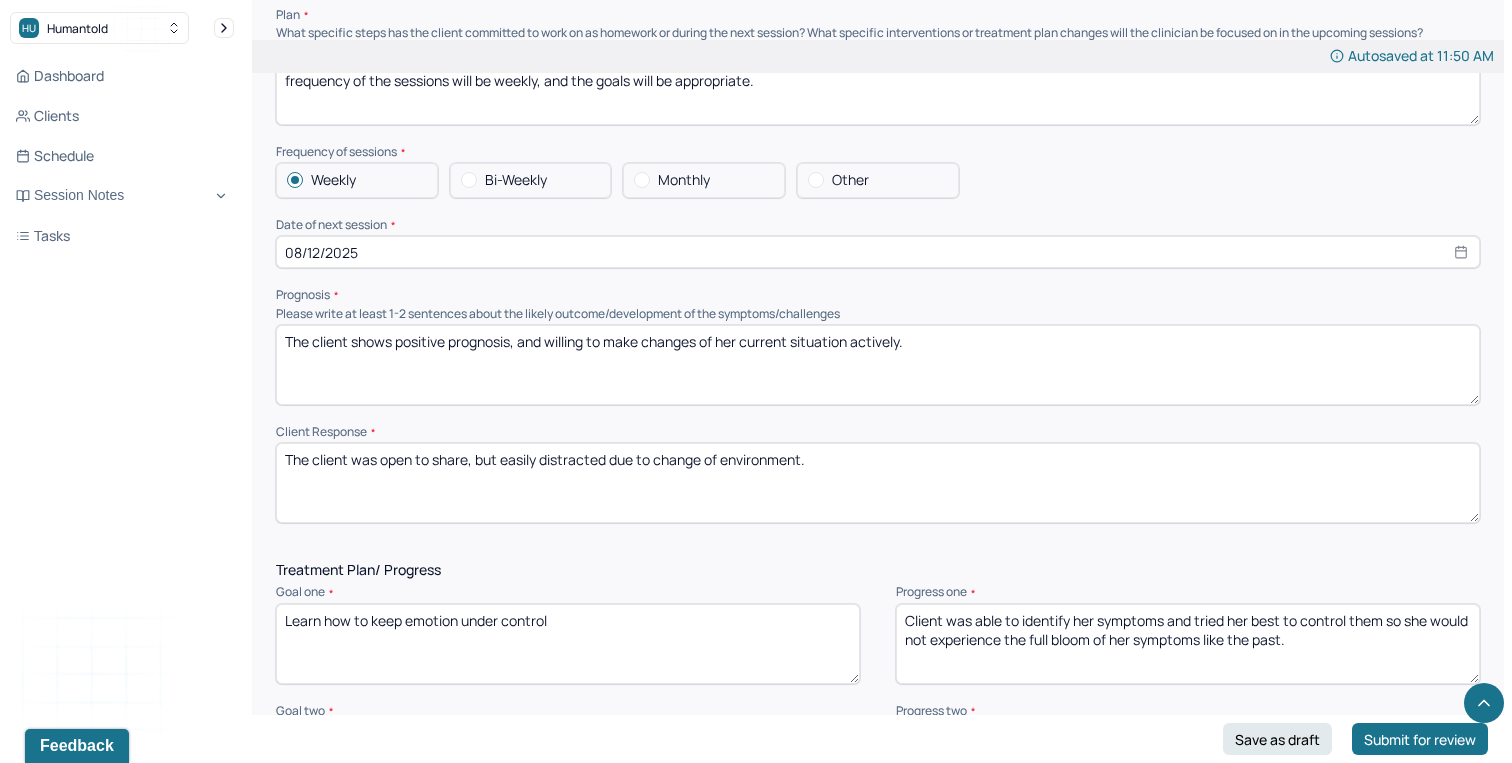 drag, startPoint x: 917, startPoint y: 351, endPoint x: 548, endPoint y: 344, distance: 369.06638 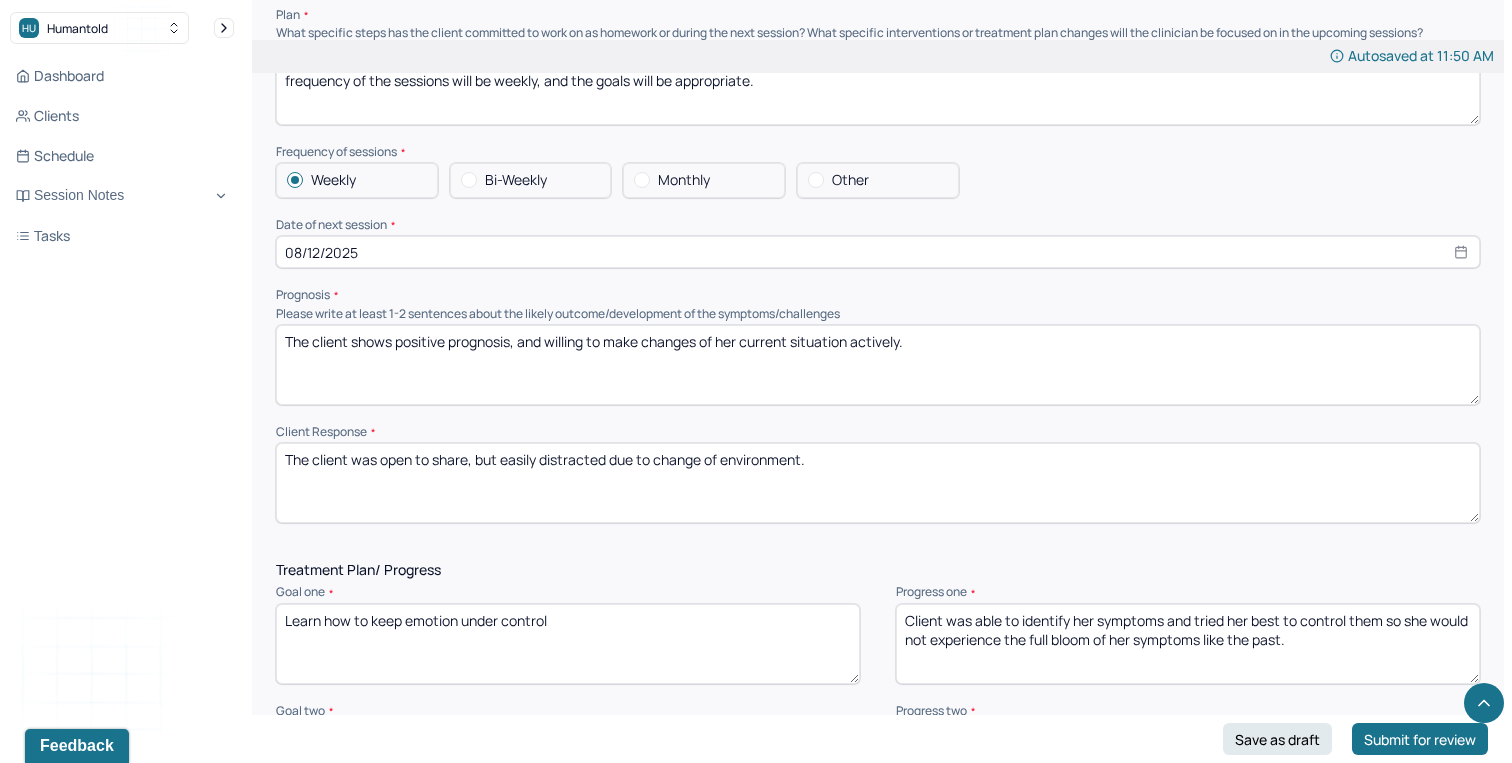 click on "The client shows positive prognosis, and willing to make changes of her current situation actively." at bounding box center [878, 365] 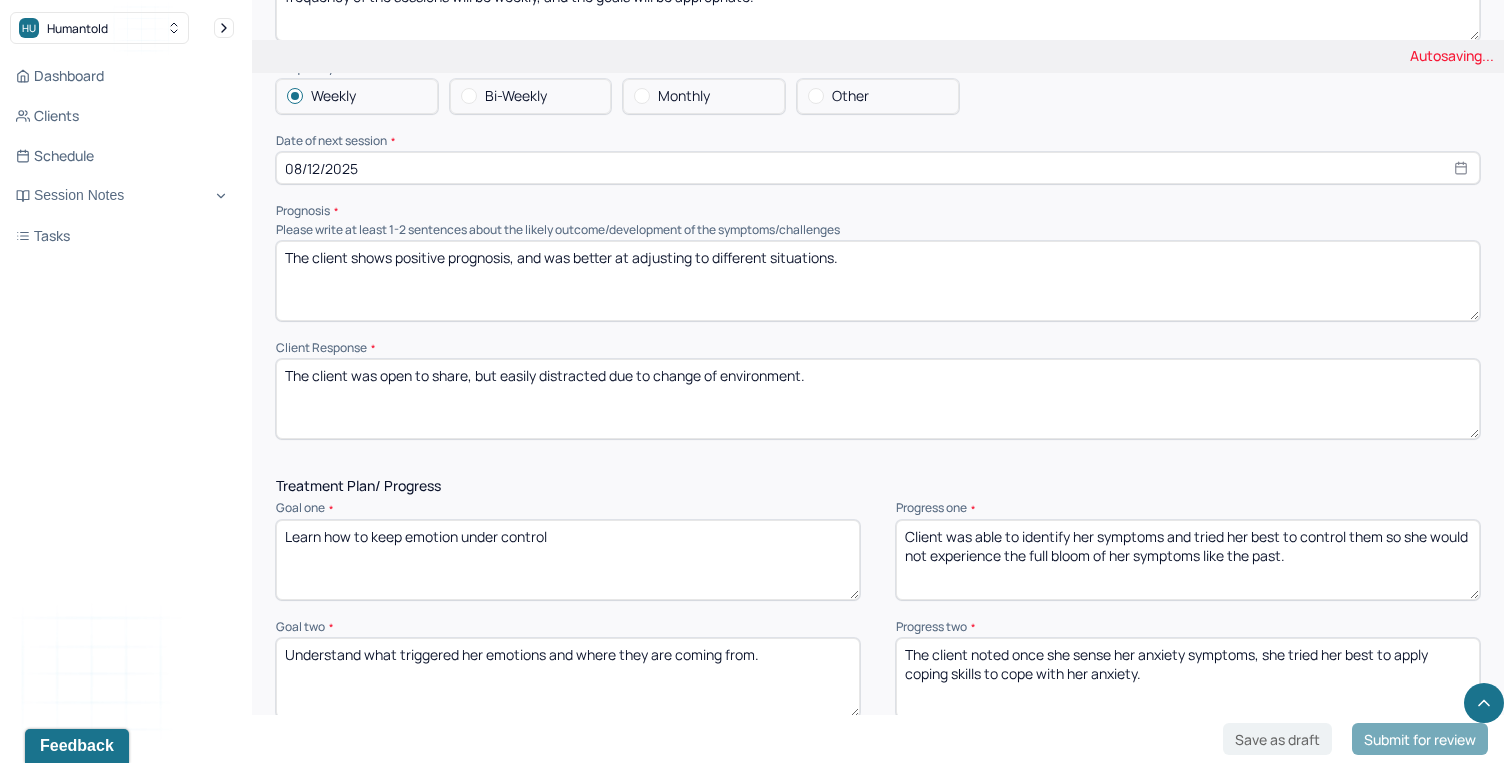 scroll, scrollTop: 2224, scrollLeft: 0, axis: vertical 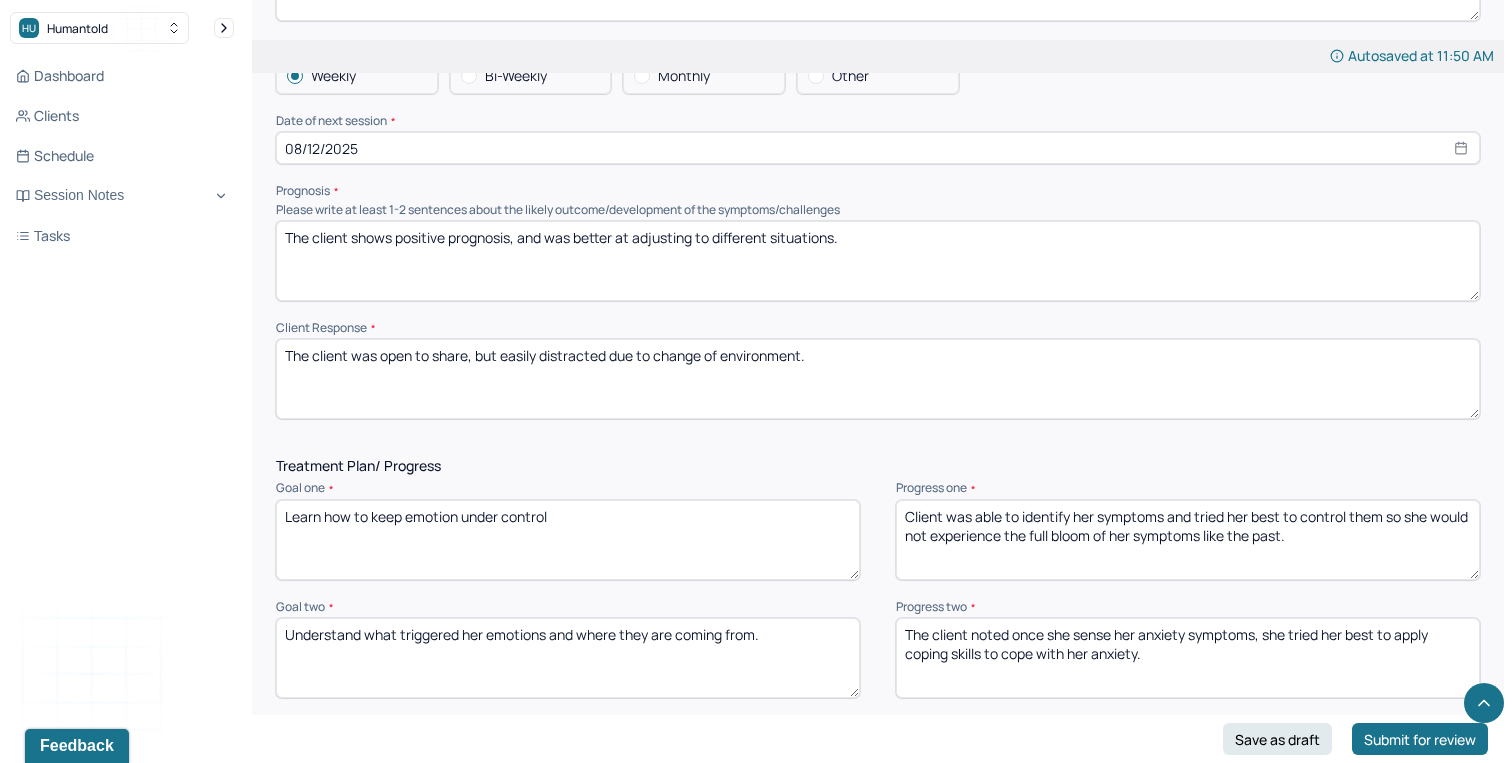 type on "The client shows positive prognosis, and was better at adjusting to different situations." 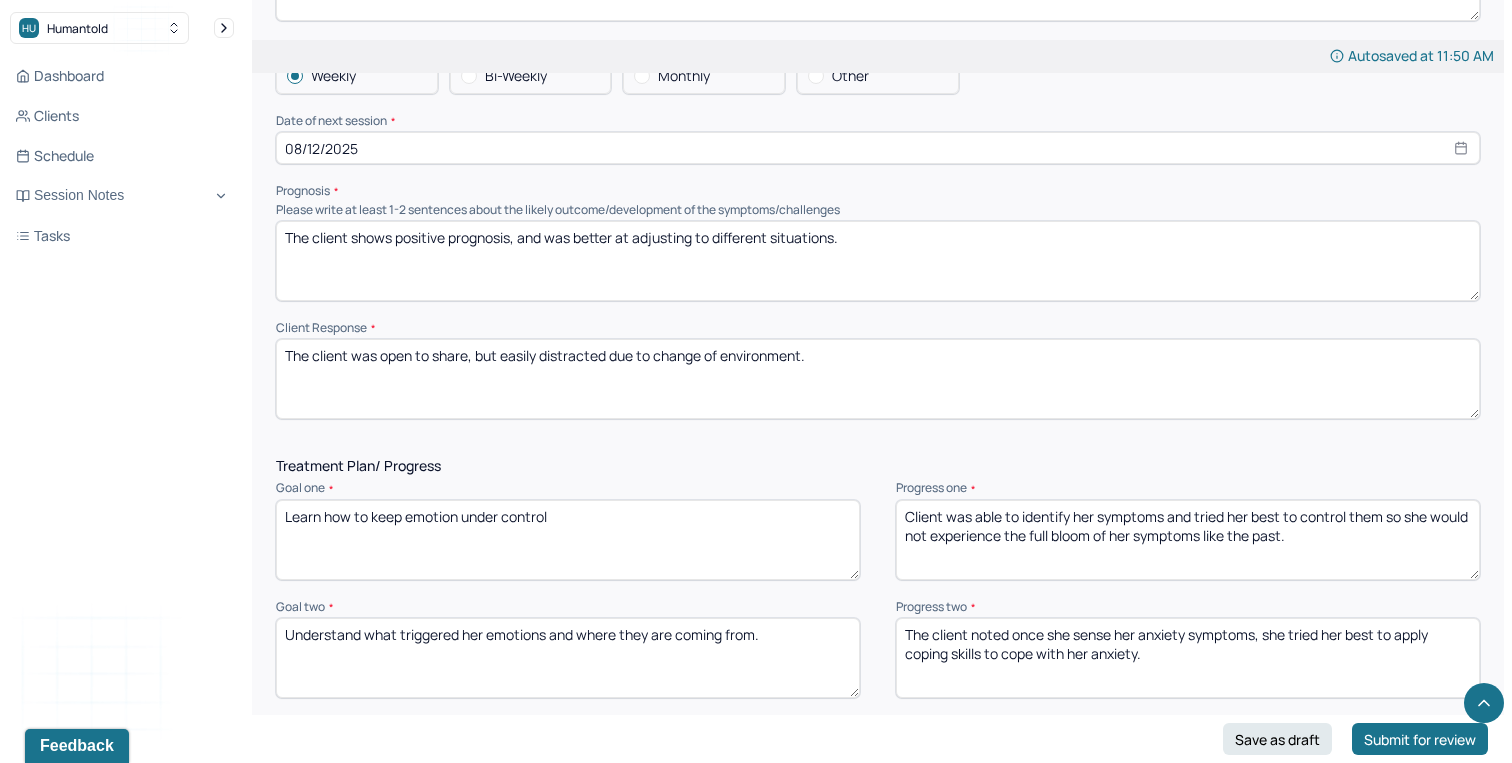 drag, startPoint x: 819, startPoint y: 361, endPoint x: 351, endPoint y: 362, distance: 468.00107 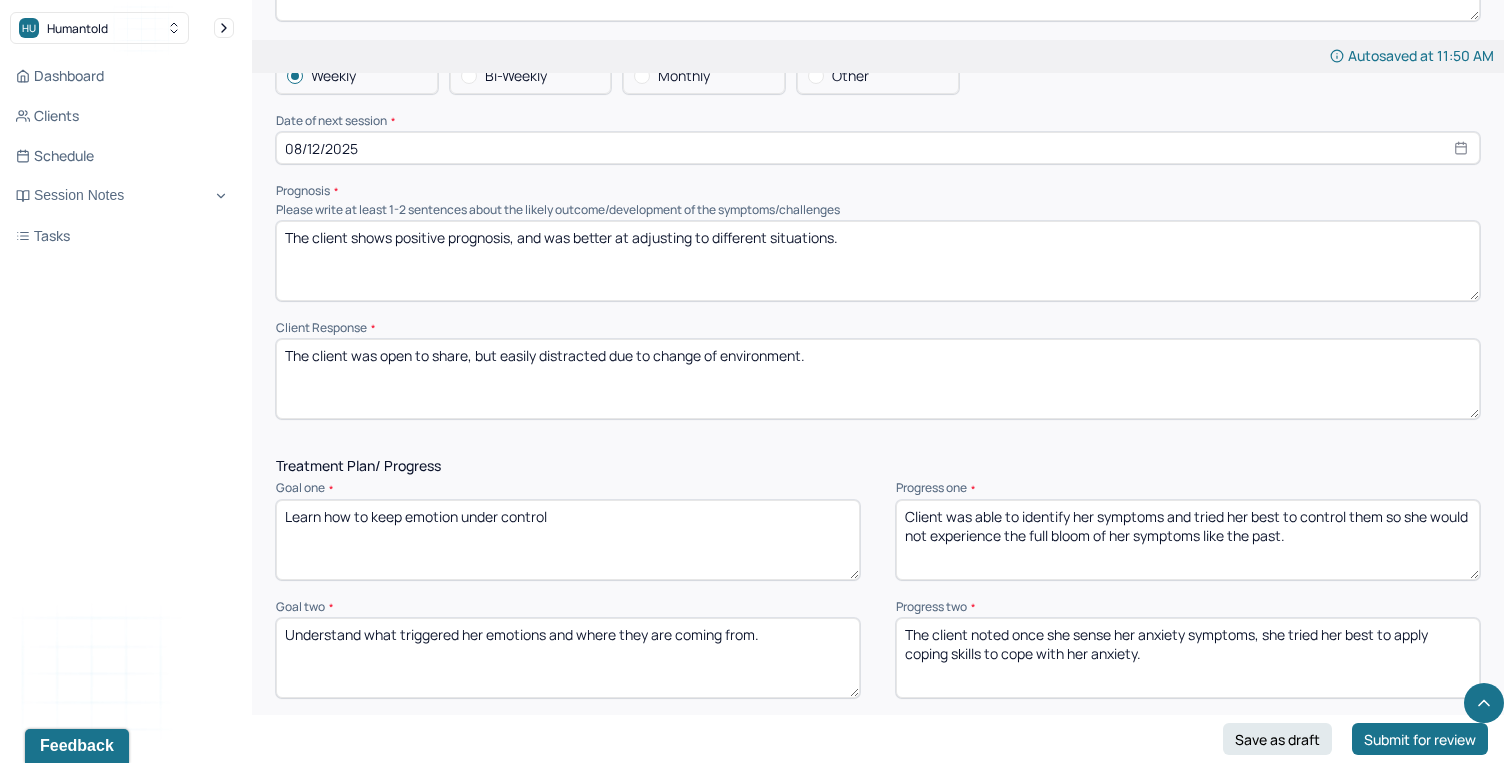 click on "The client was open to share, but easily distracted due to change of environment." at bounding box center [878, 379] 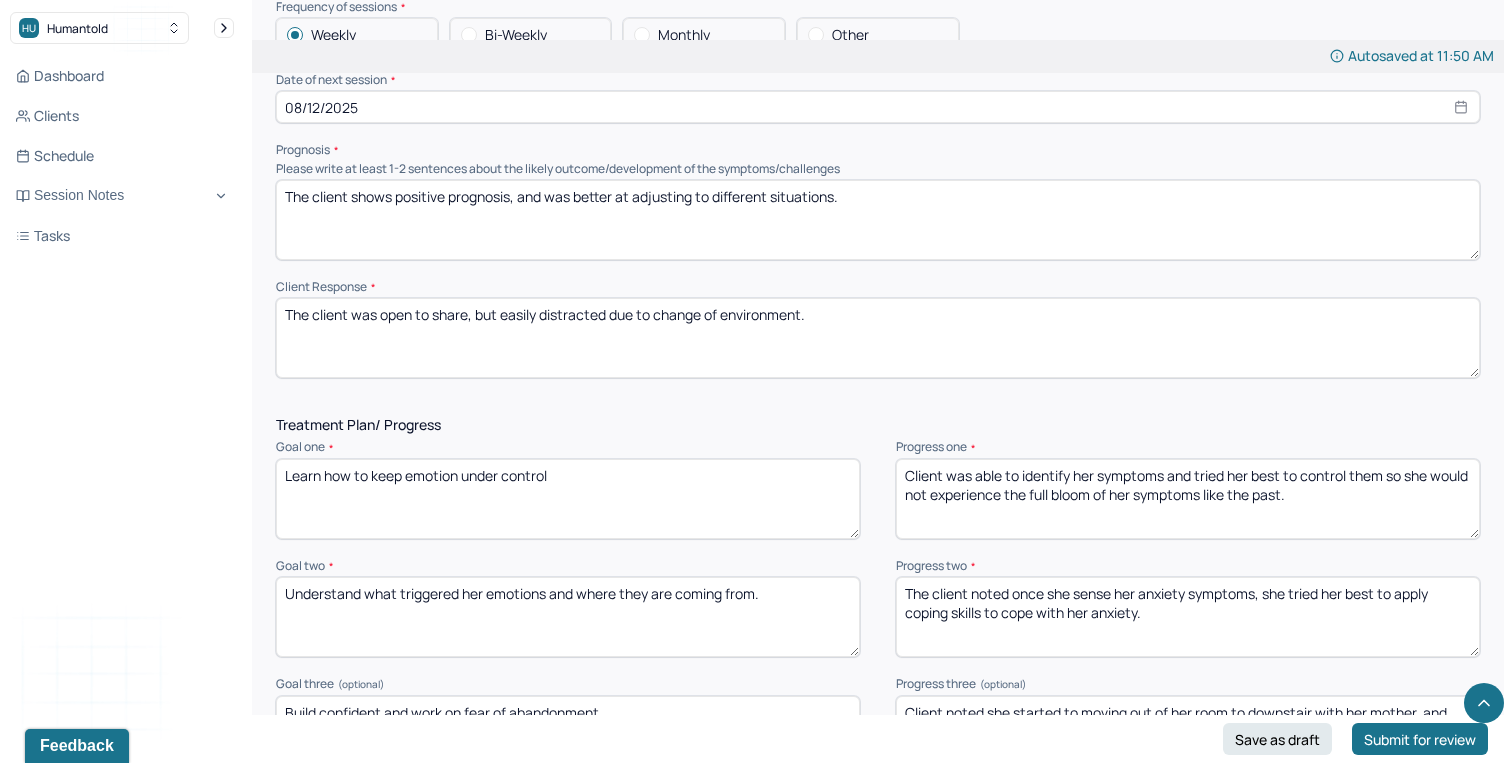 scroll, scrollTop: 2266, scrollLeft: 0, axis: vertical 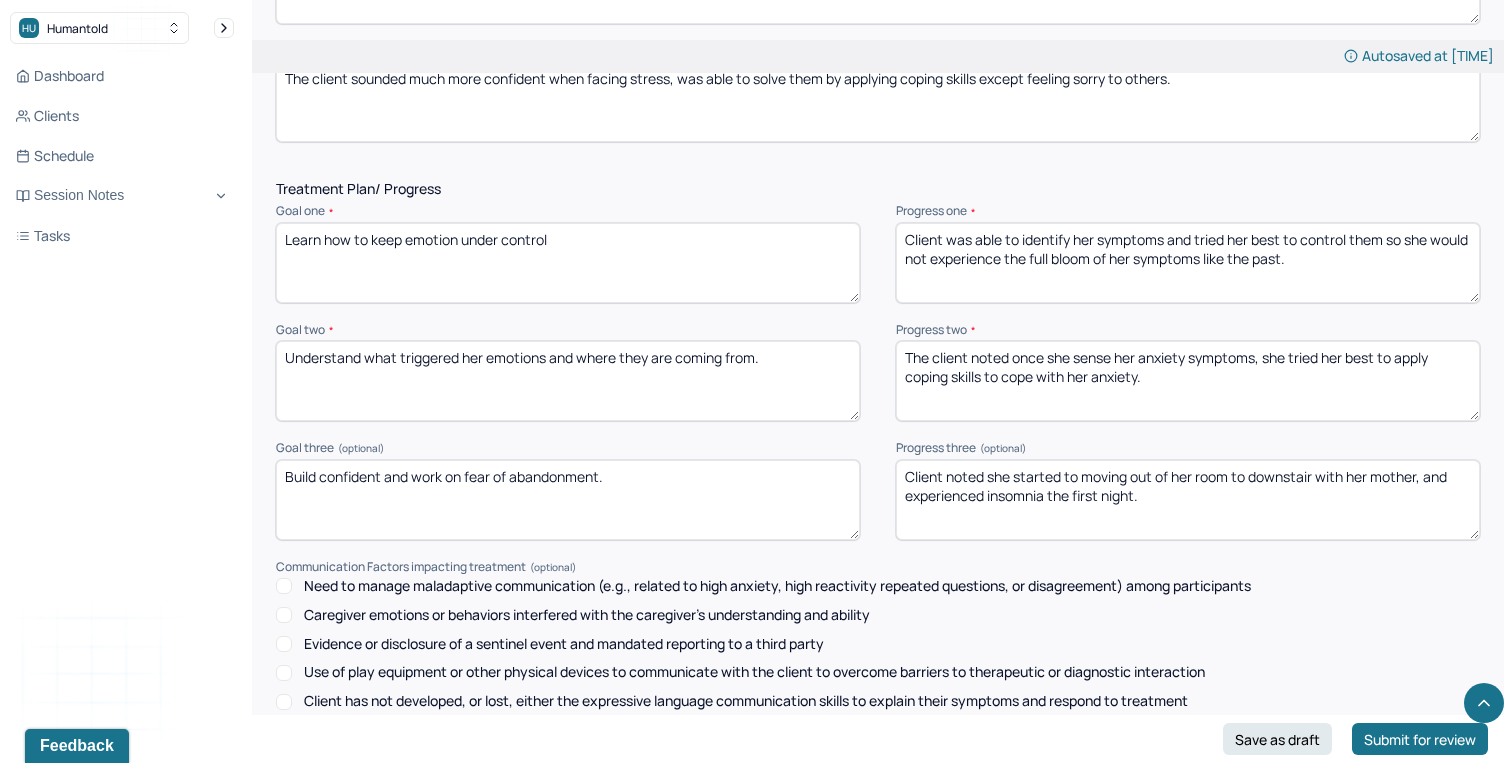 type on "The client sounded much more confident when facing stress, was able to solve them by applying coping skills except feeling sorry to others." 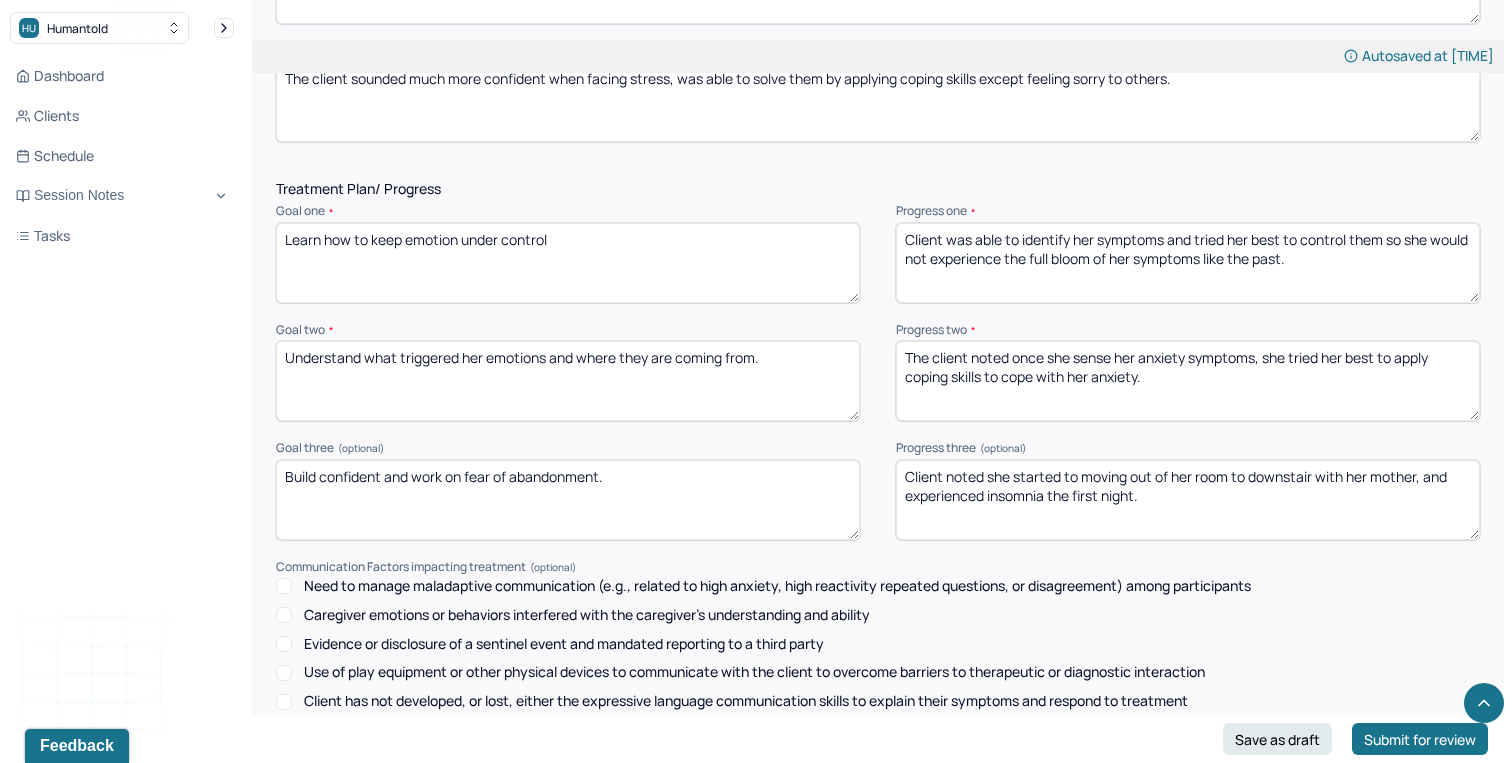 drag, startPoint x: 1166, startPoint y: 503, endPoint x: 946, endPoint y: 485, distance: 220.73514 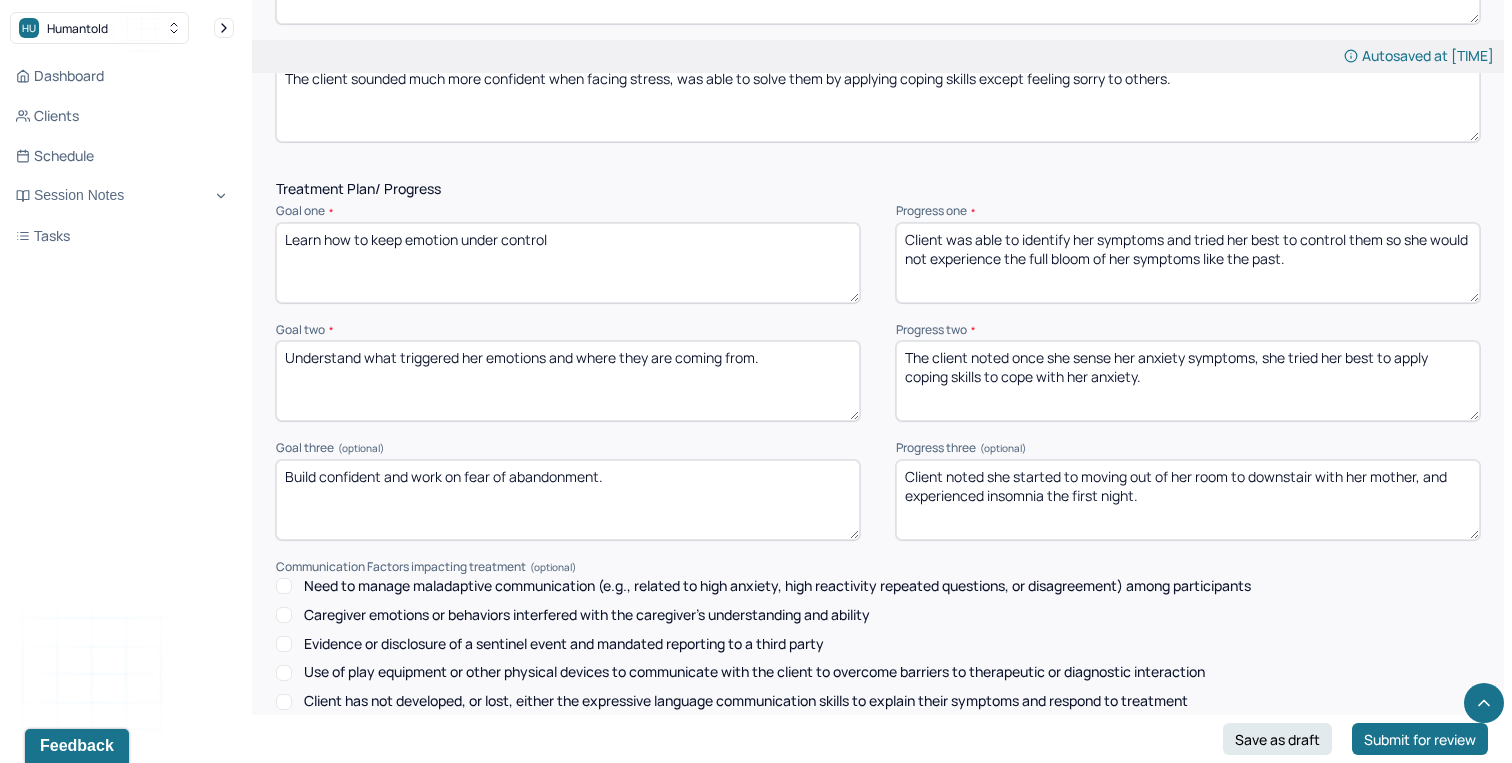 click on "Client noted she started to moving out of her room to downstair with her mother, and experienced insomnia the first night." at bounding box center [1188, 500] 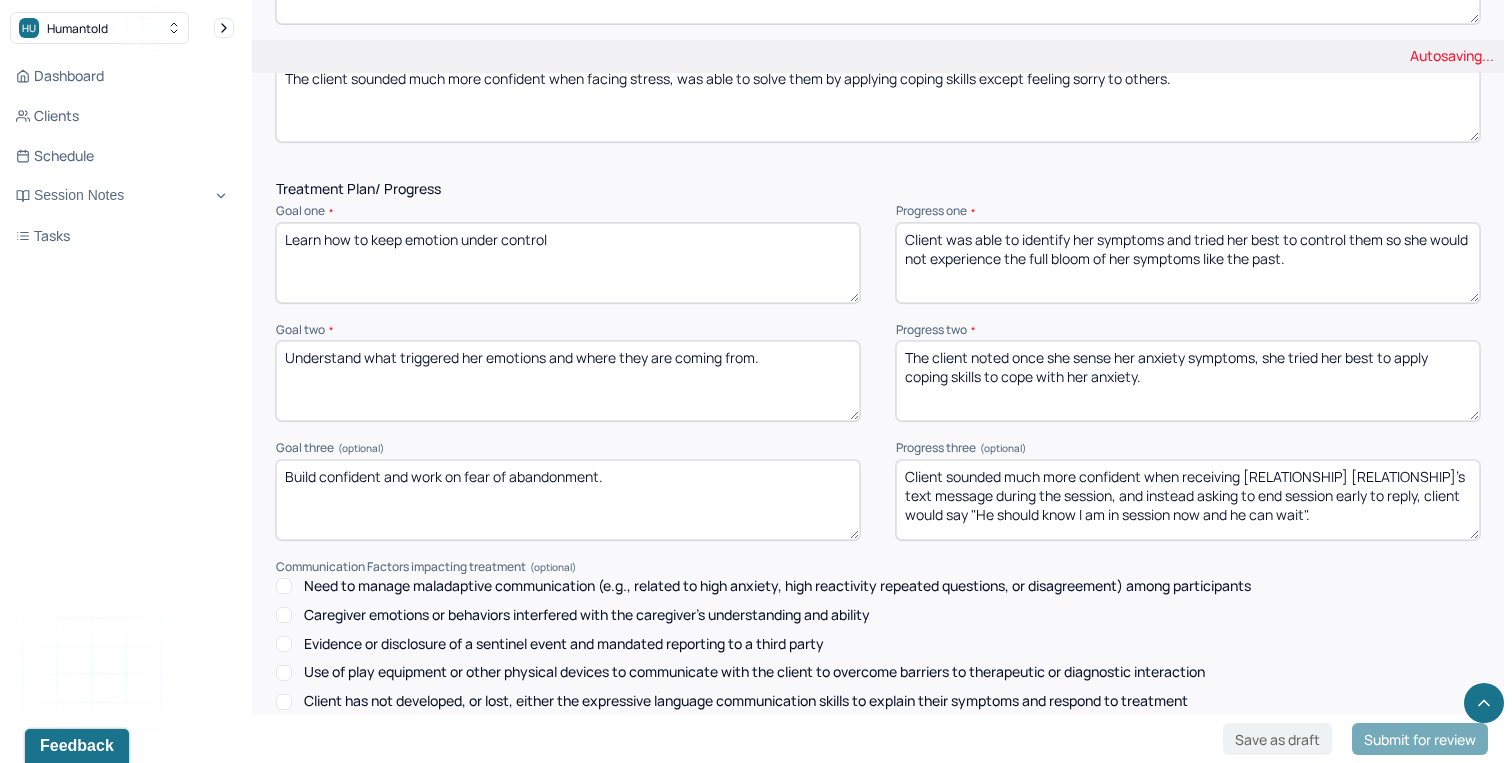 type on "Client sounded much more confident when receiving [RELATIONSHIP] [RELATIONSHIP]'s text message during the session, and instead asking to end session early to reply, client would say "He should know I am in session now and he can wait"." 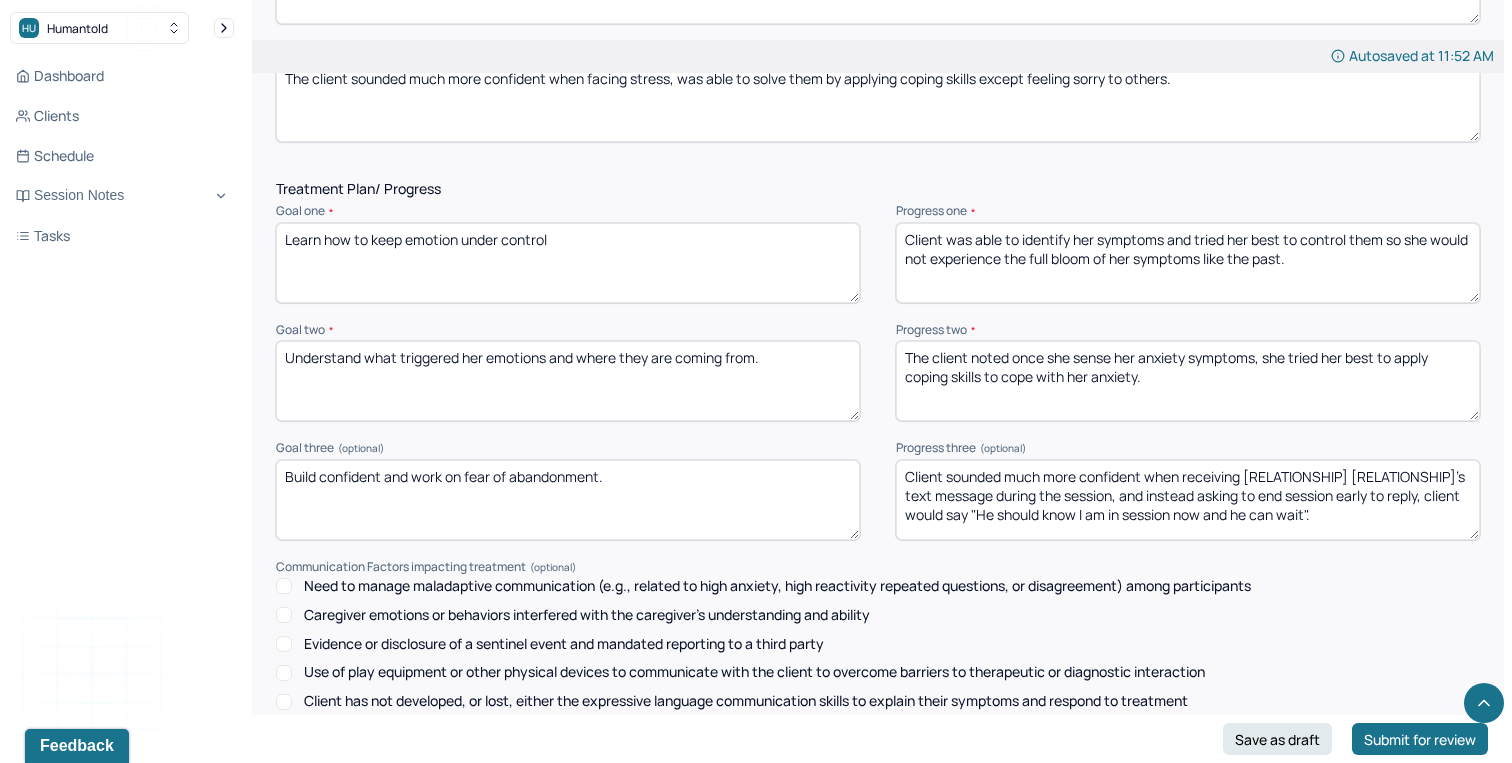 drag, startPoint x: 1163, startPoint y: 389, endPoint x: 973, endPoint y: 361, distance: 192.05208 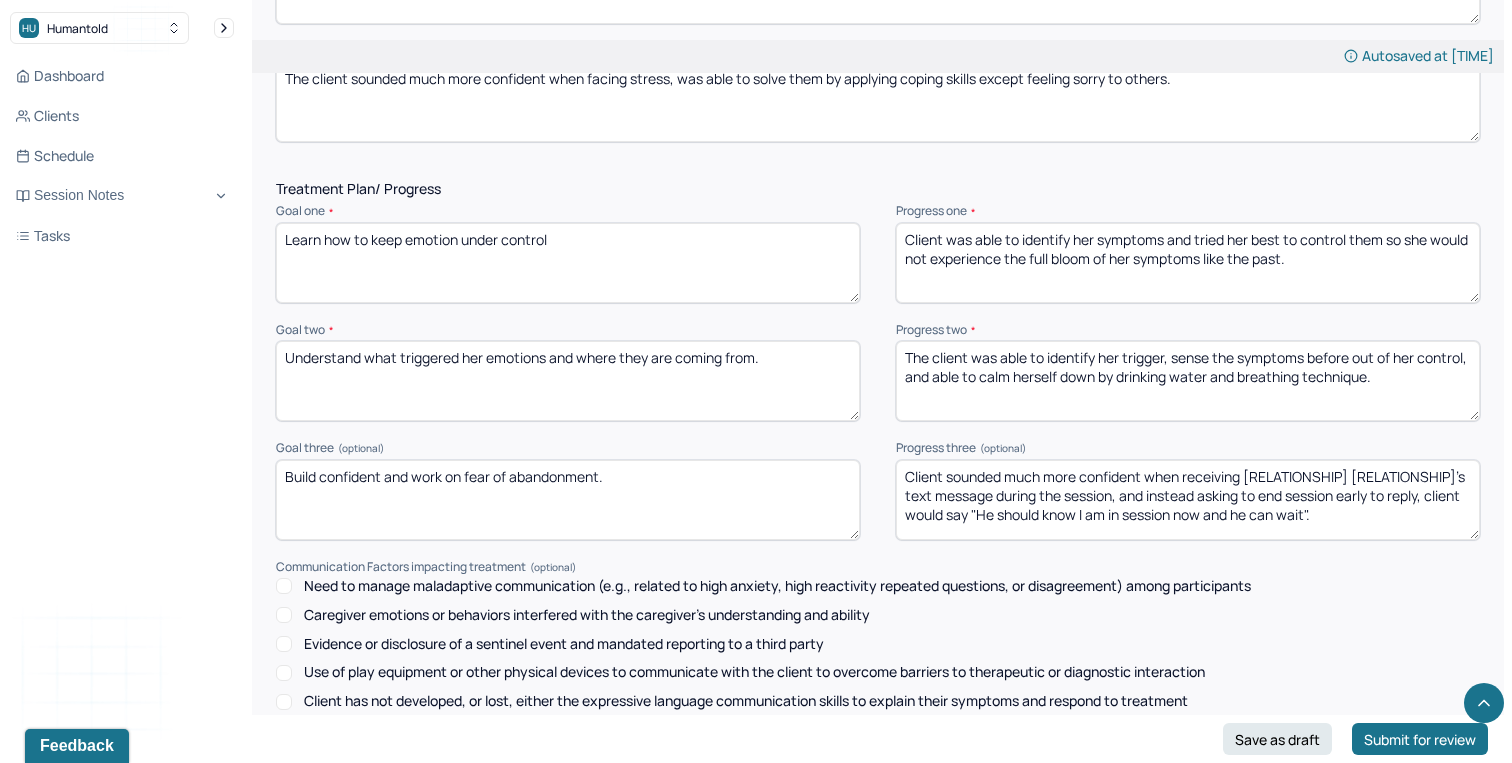 type on "The client was able to identify her trigger, sense the symptoms before out of her control, and able to calm herself down by drinking water and breathing technique." 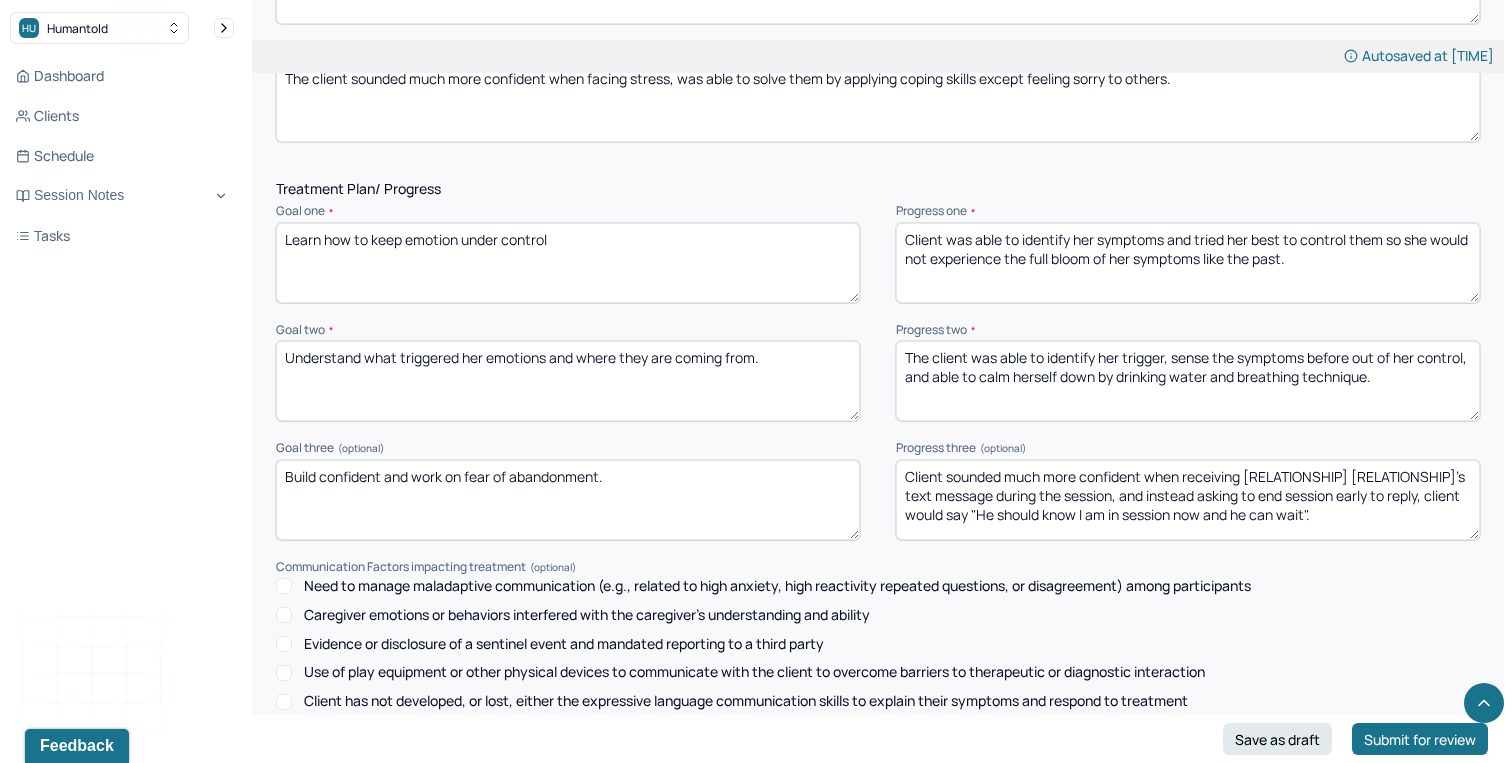 drag, startPoint x: 1293, startPoint y: 274, endPoint x: 945, endPoint y: 241, distance: 349.56116 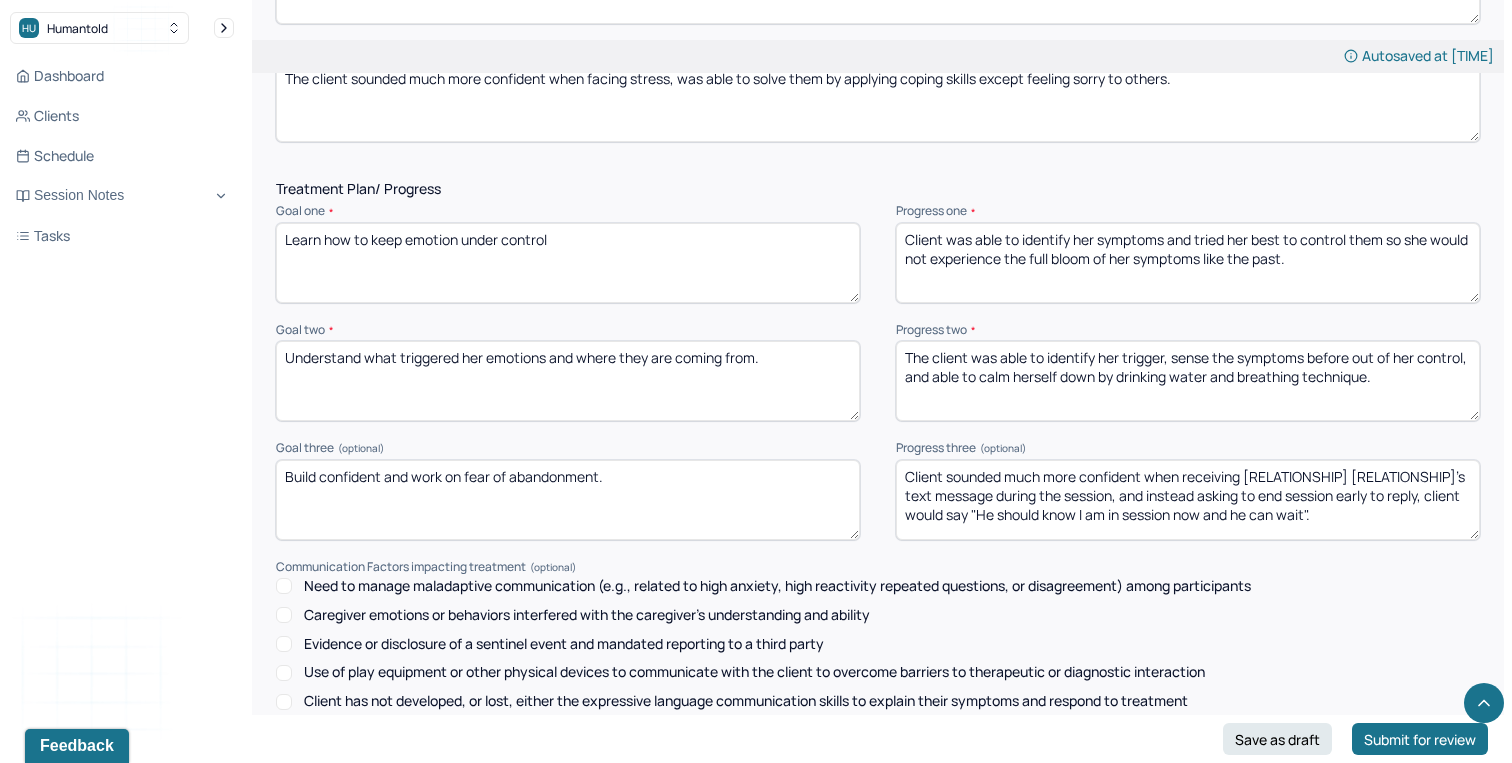 click on "Client was able to identify her symptoms and tried her best to control them so she would not experience the full bloom of her symptoms like the past." at bounding box center [1188, 263] 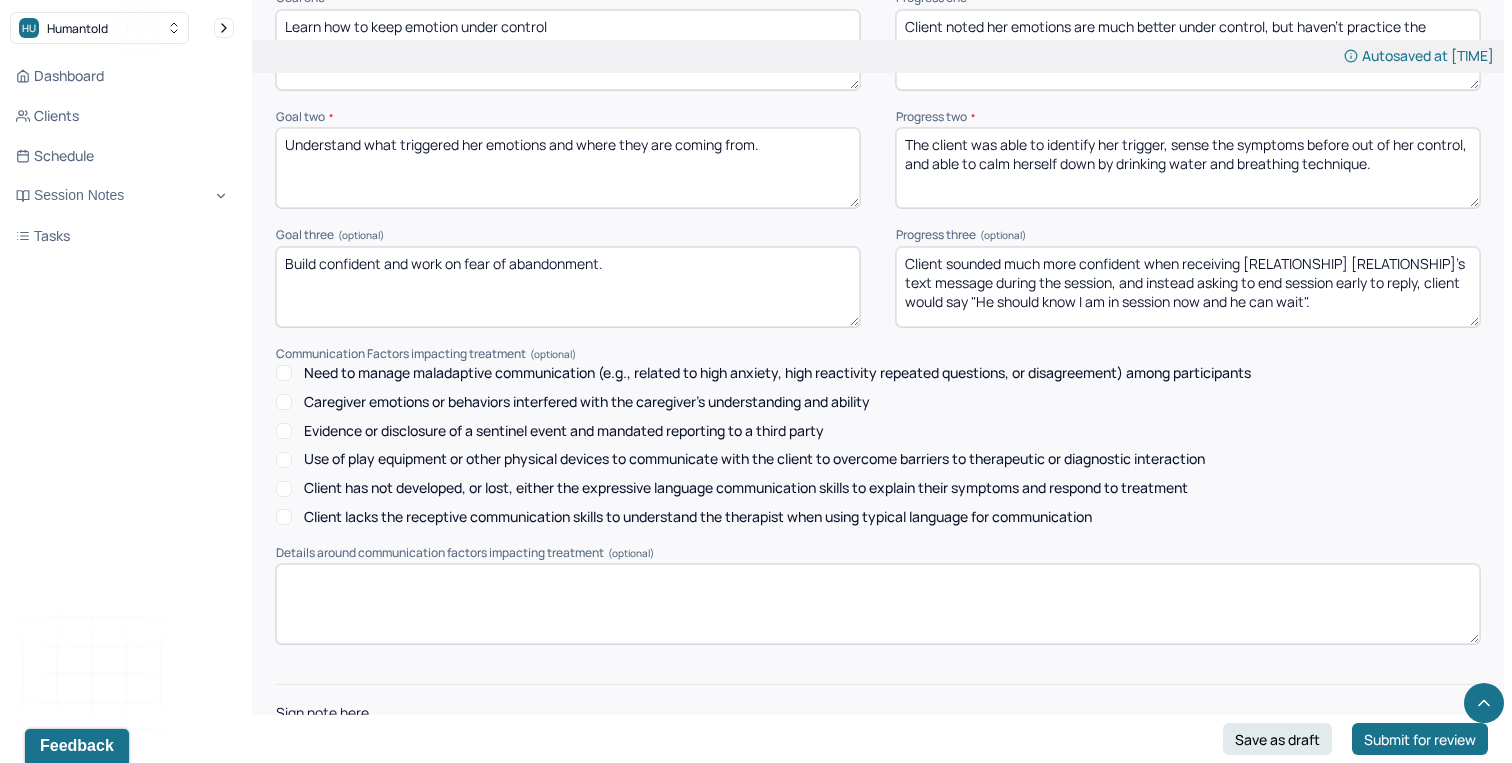 scroll, scrollTop: 2818, scrollLeft: 0, axis: vertical 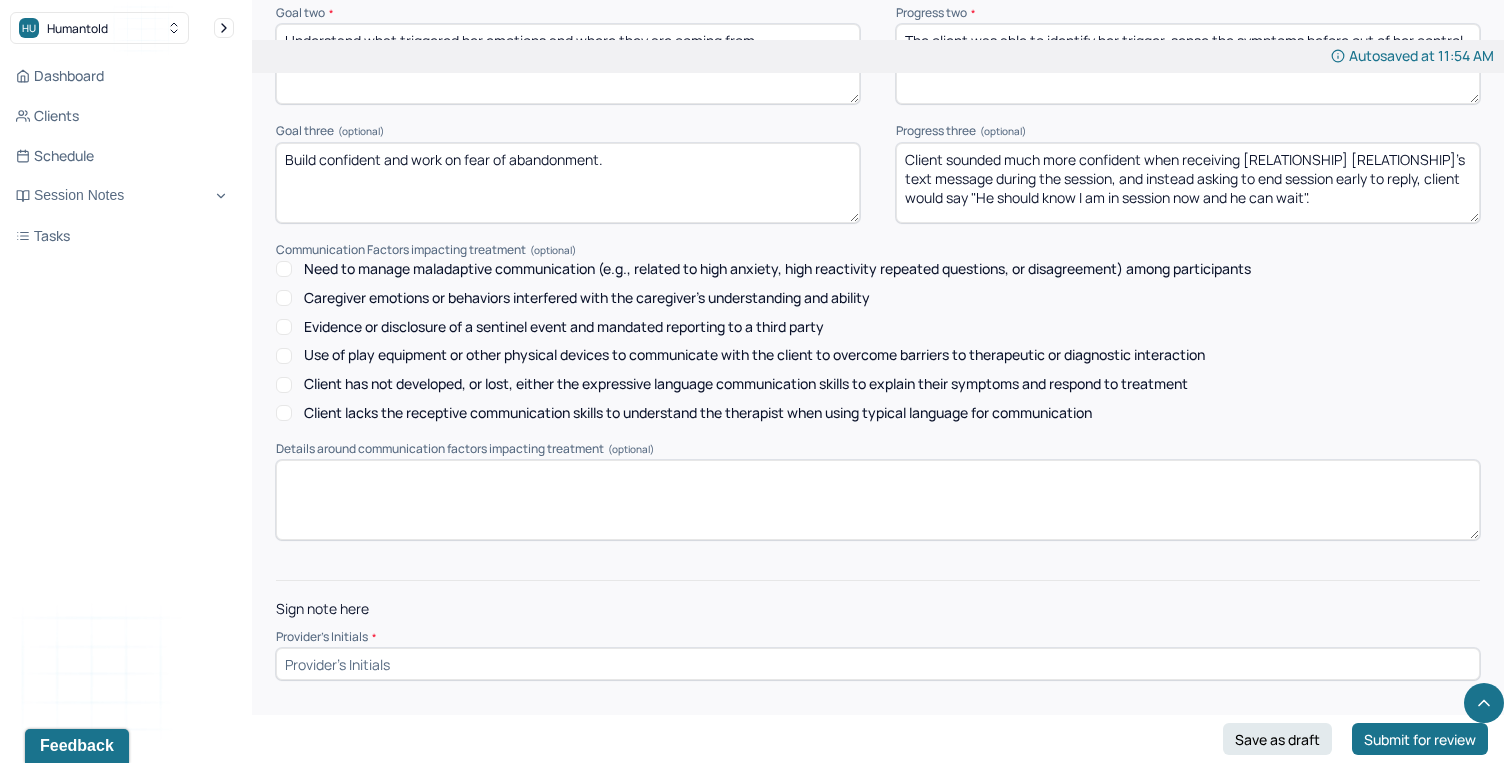 type on "Client noted her emotions are much better under control, but haven't practice the grounding techniques shared in the session yet." 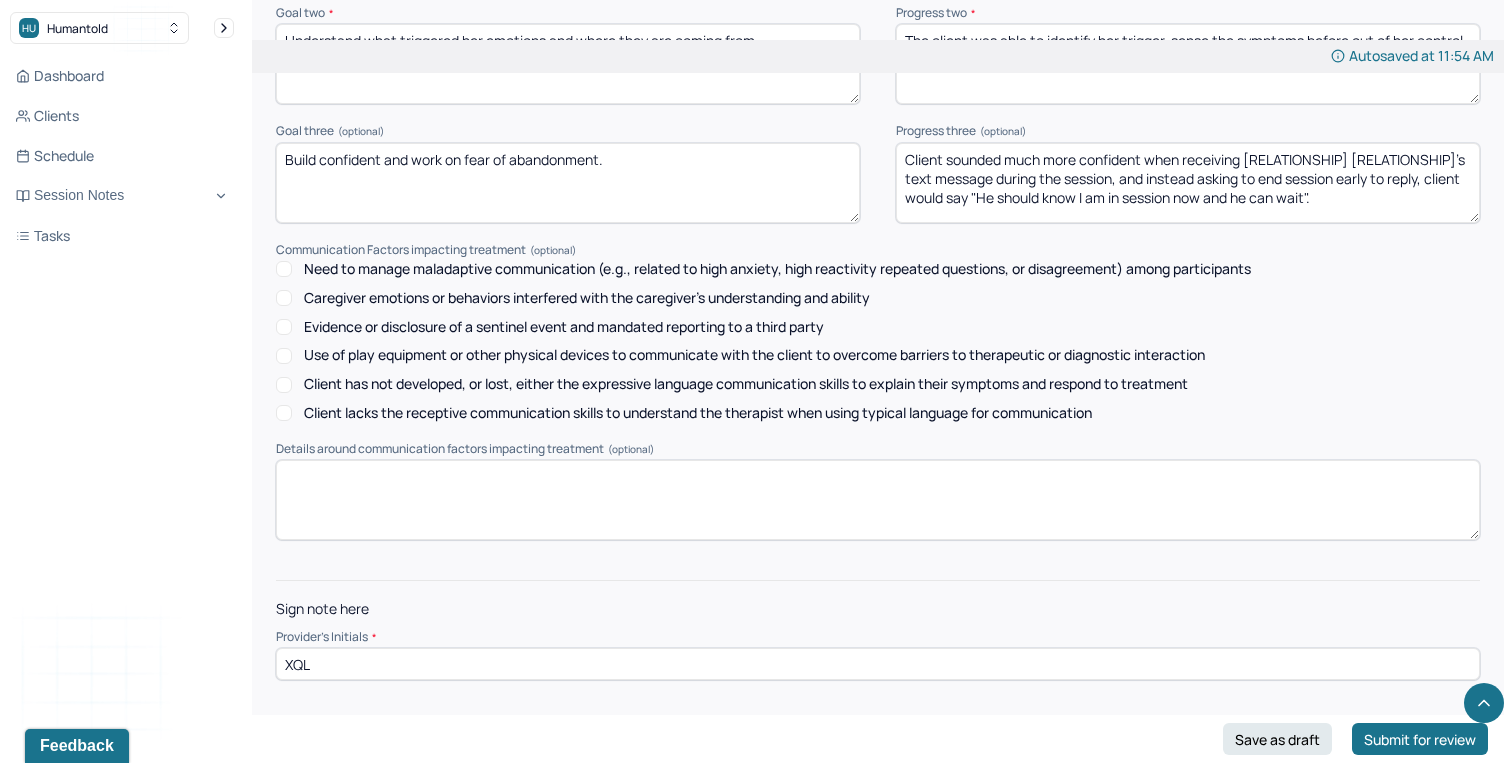 type on "XQL" 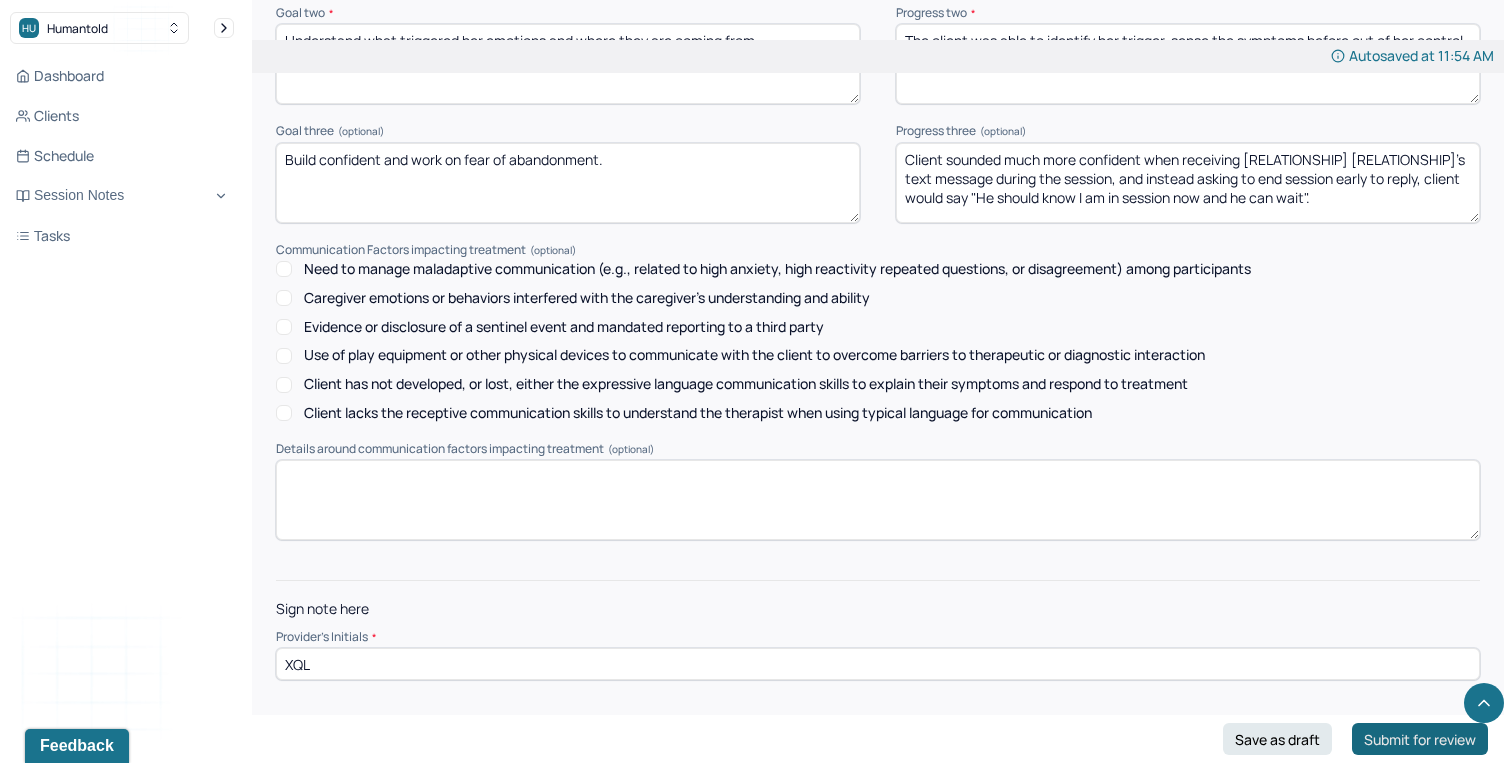 click on "Submit for review" at bounding box center (1420, 739) 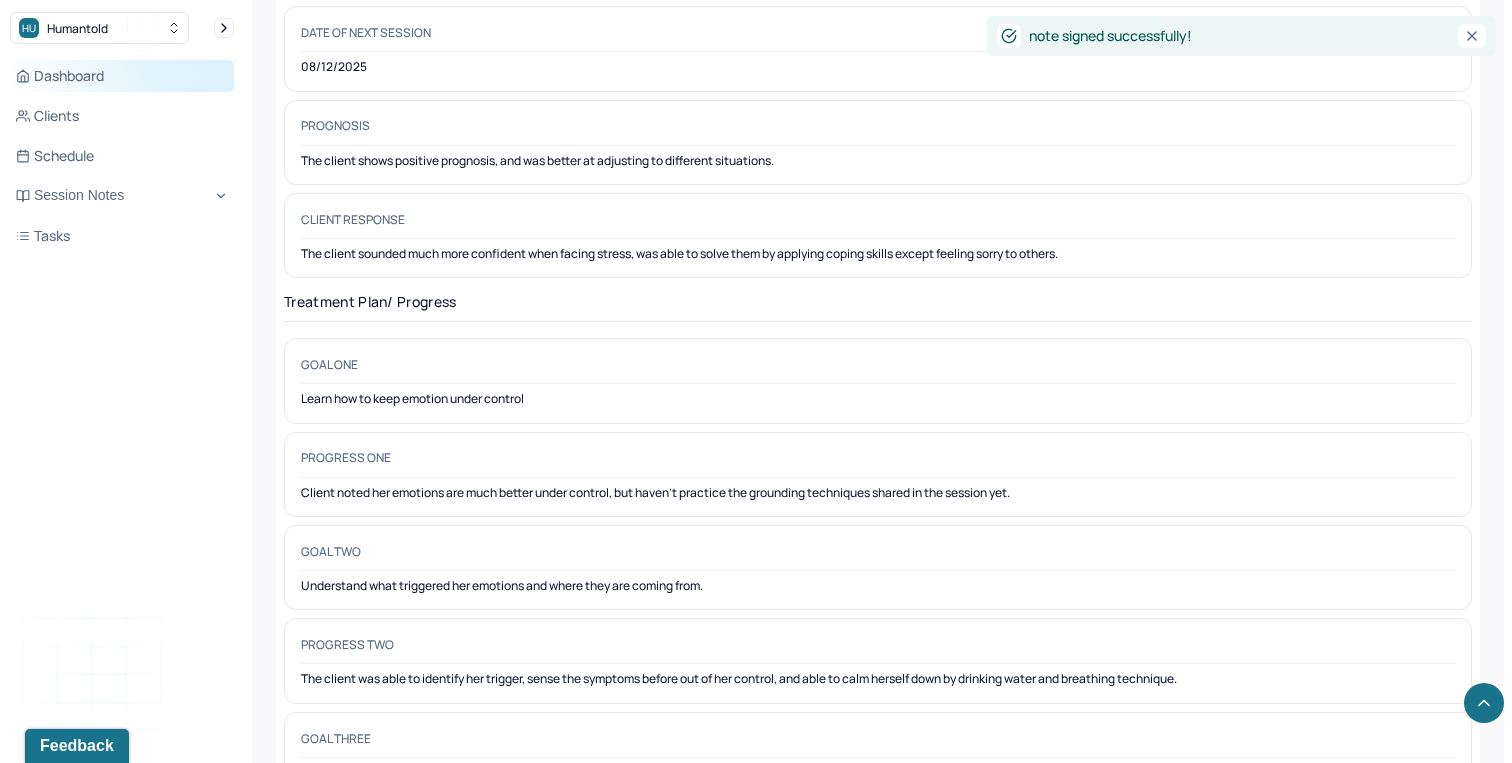 click on "Dashboard" at bounding box center (122, 76) 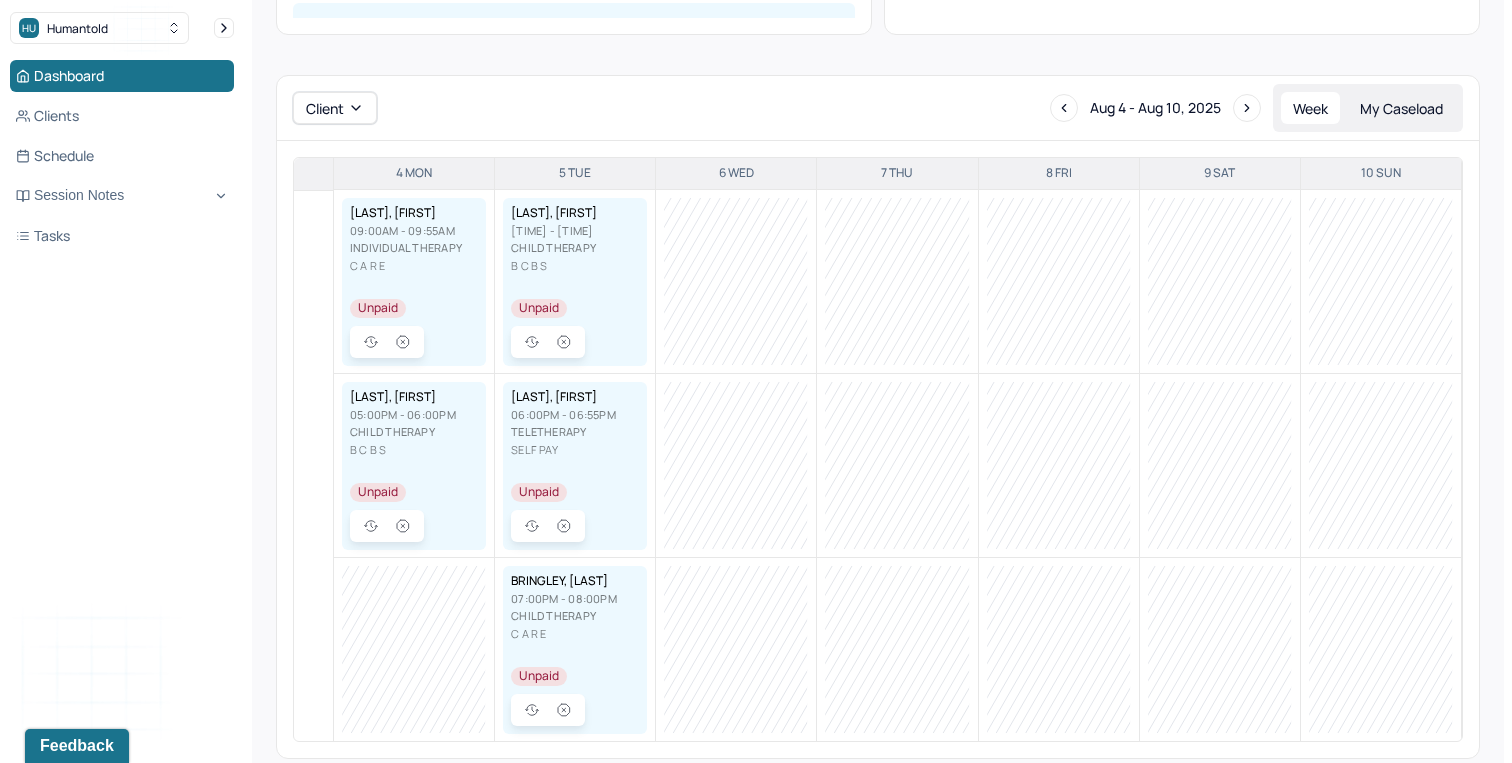 scroll, scrollTop: 557, scrollLeft: 0, axis: vertical 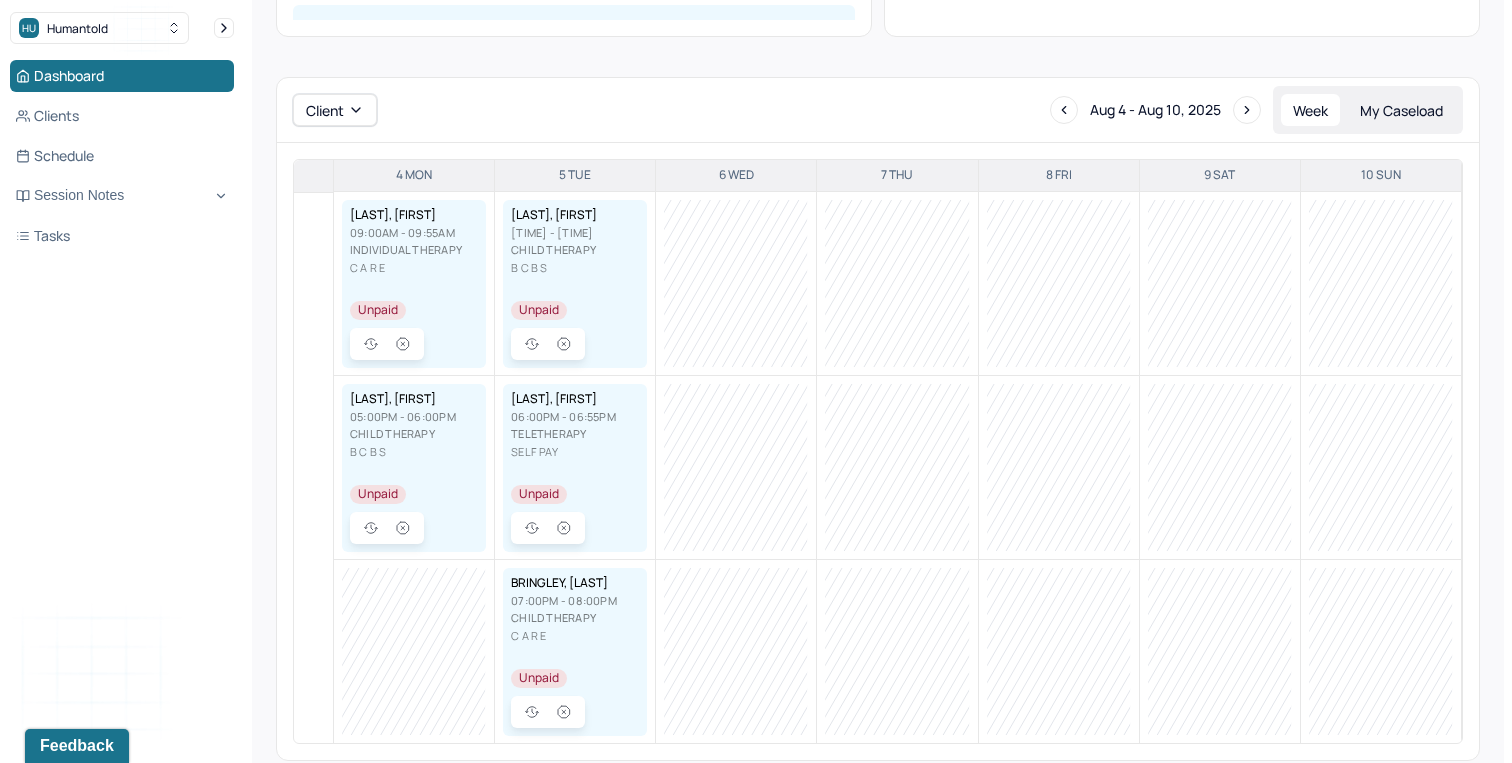 click on "Child therapy" at bounding box center (414, 433) 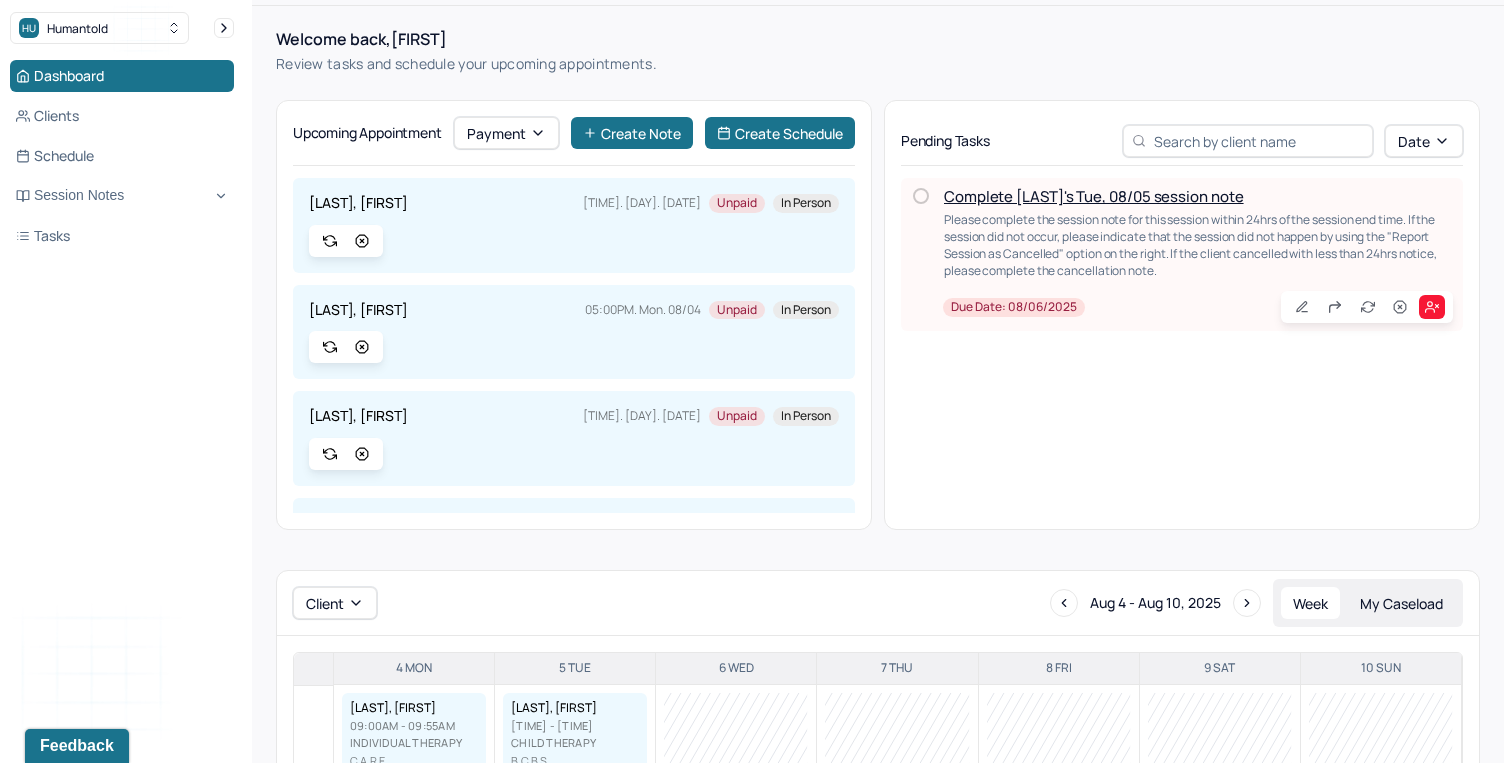 scroll, scrollTop: 0, scrollLeft: 0, axis: both 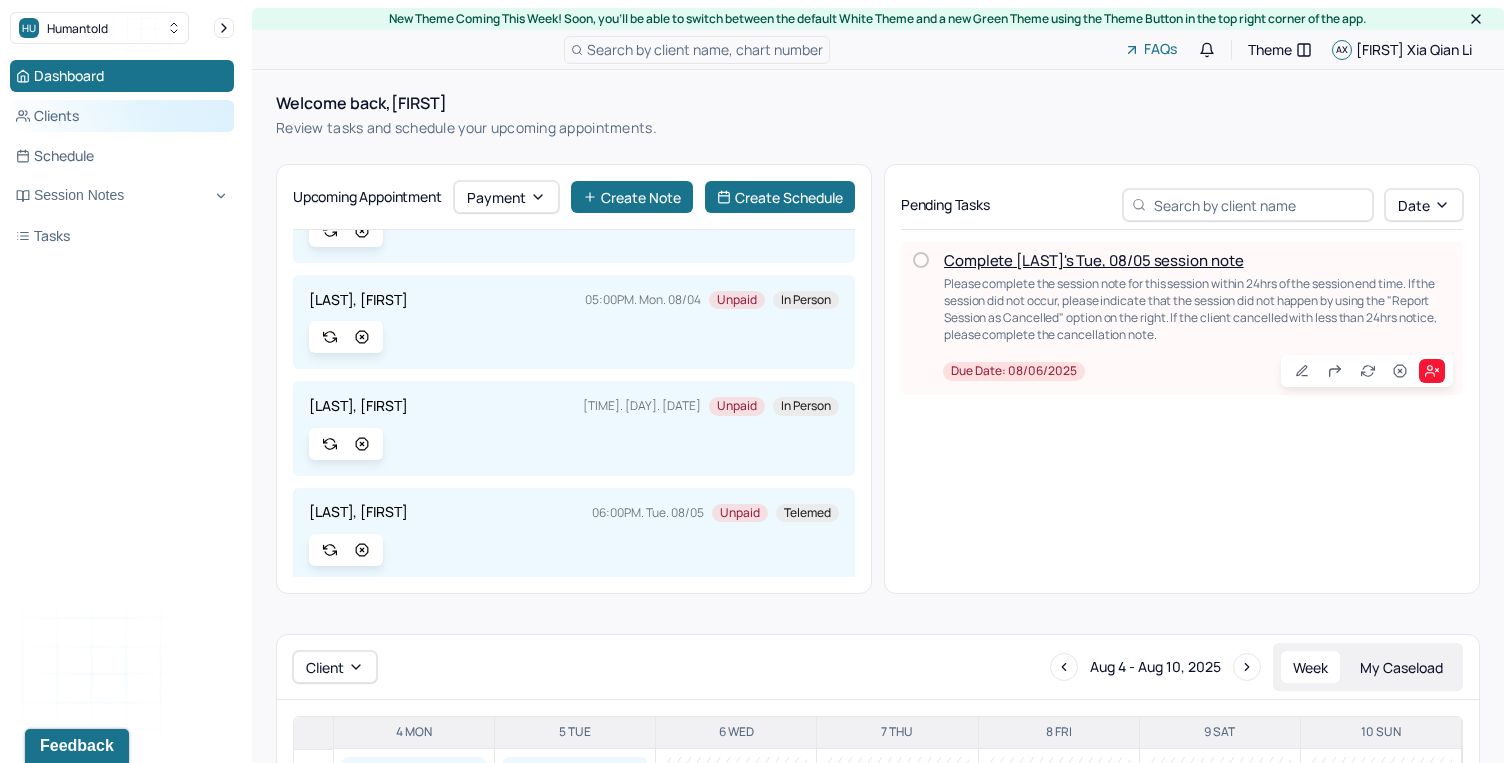 click on "Clients" at bounding box center [122, 116] 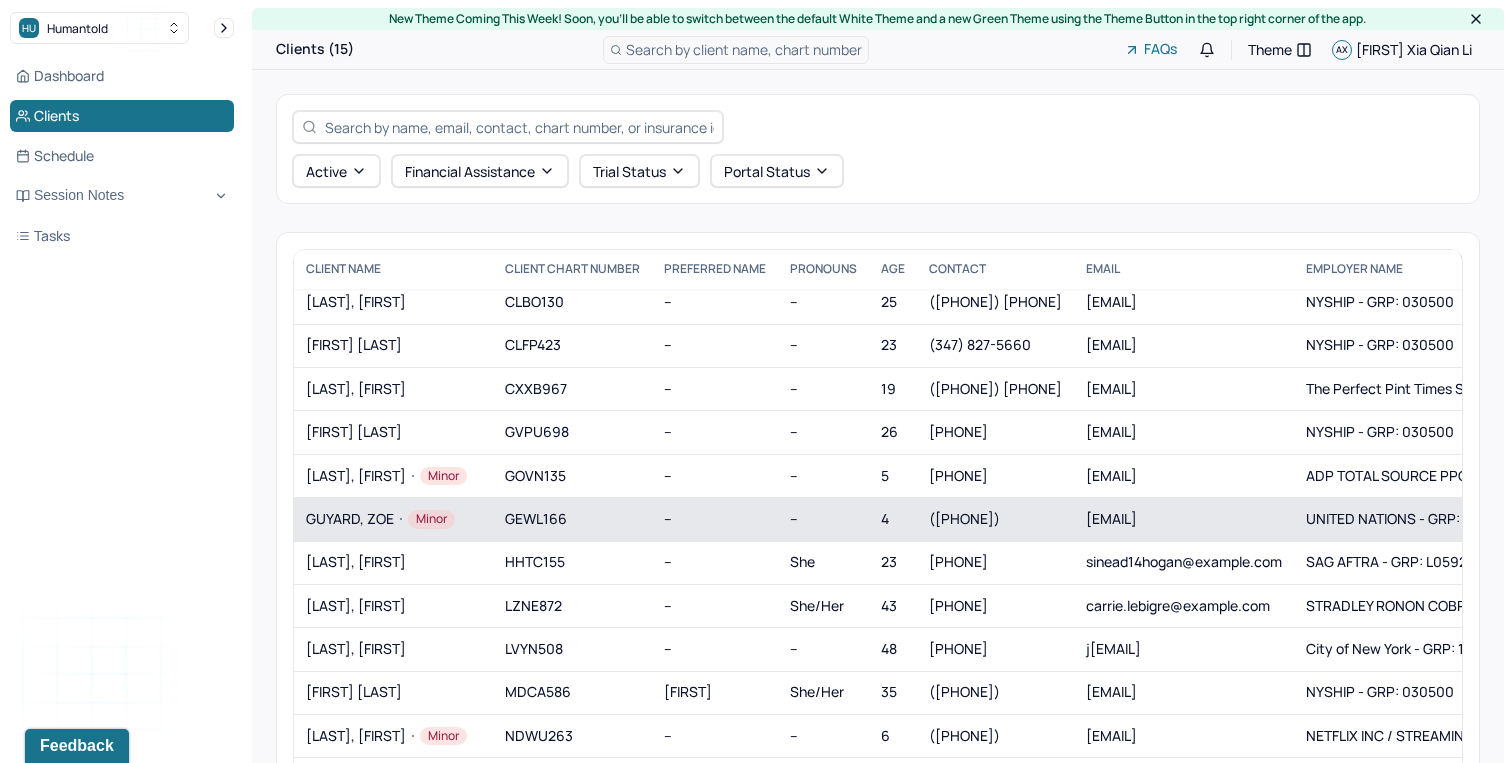 scroll, scrollTop: 80, scrollLeft: 0, axis: vertical 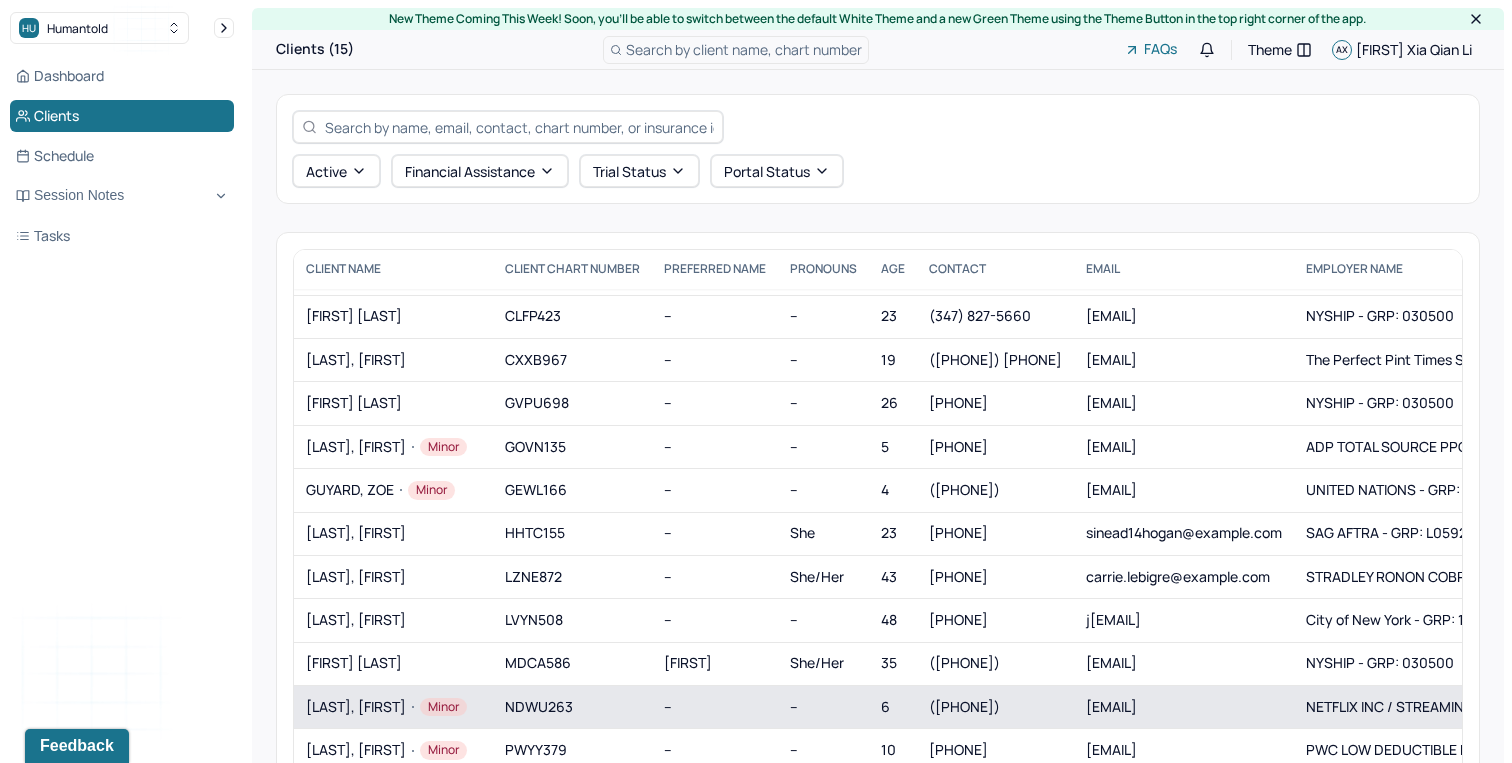 click on "NDWU263" at bounding box center [572, 707] 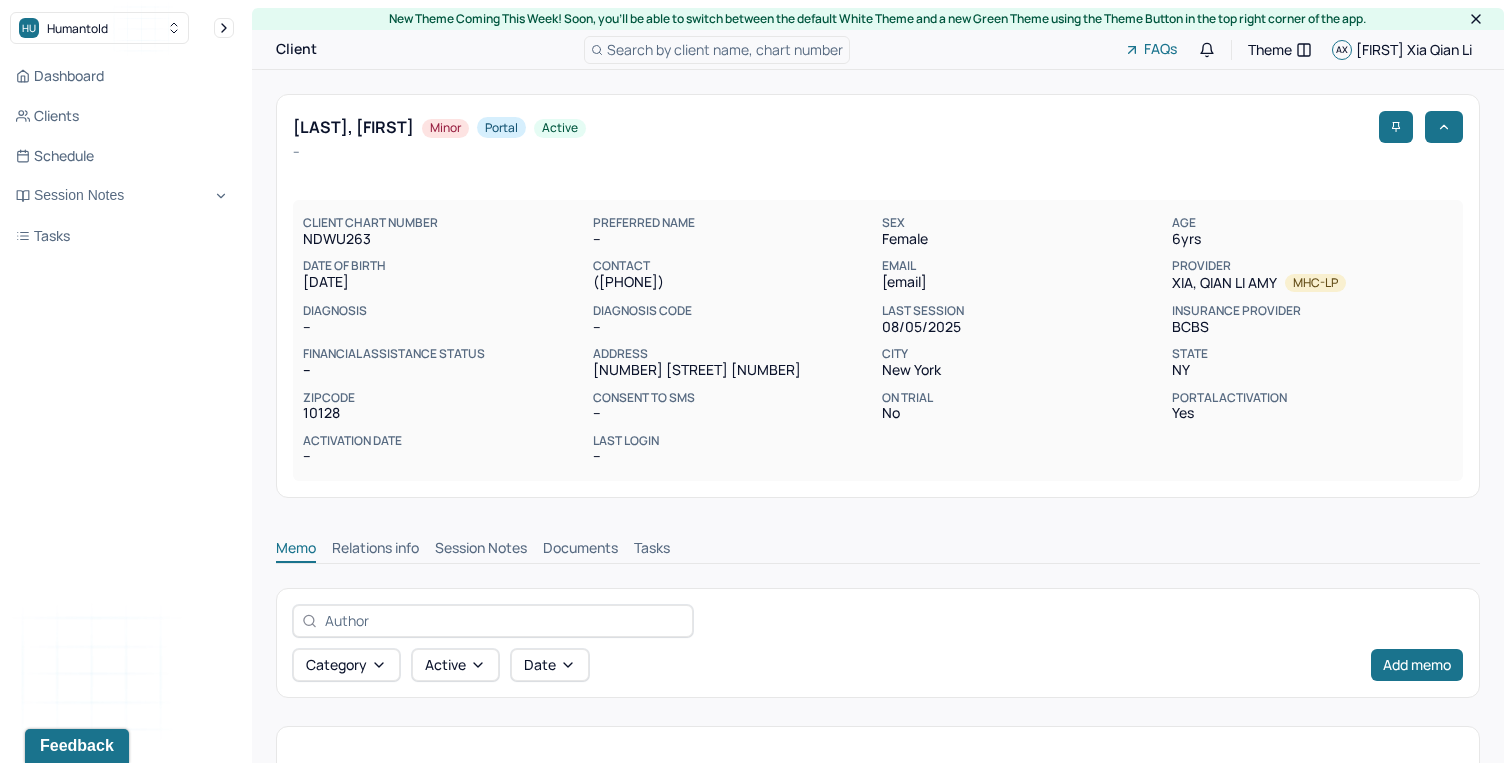 click on "Session Notes" at bounding box center [481, 550] 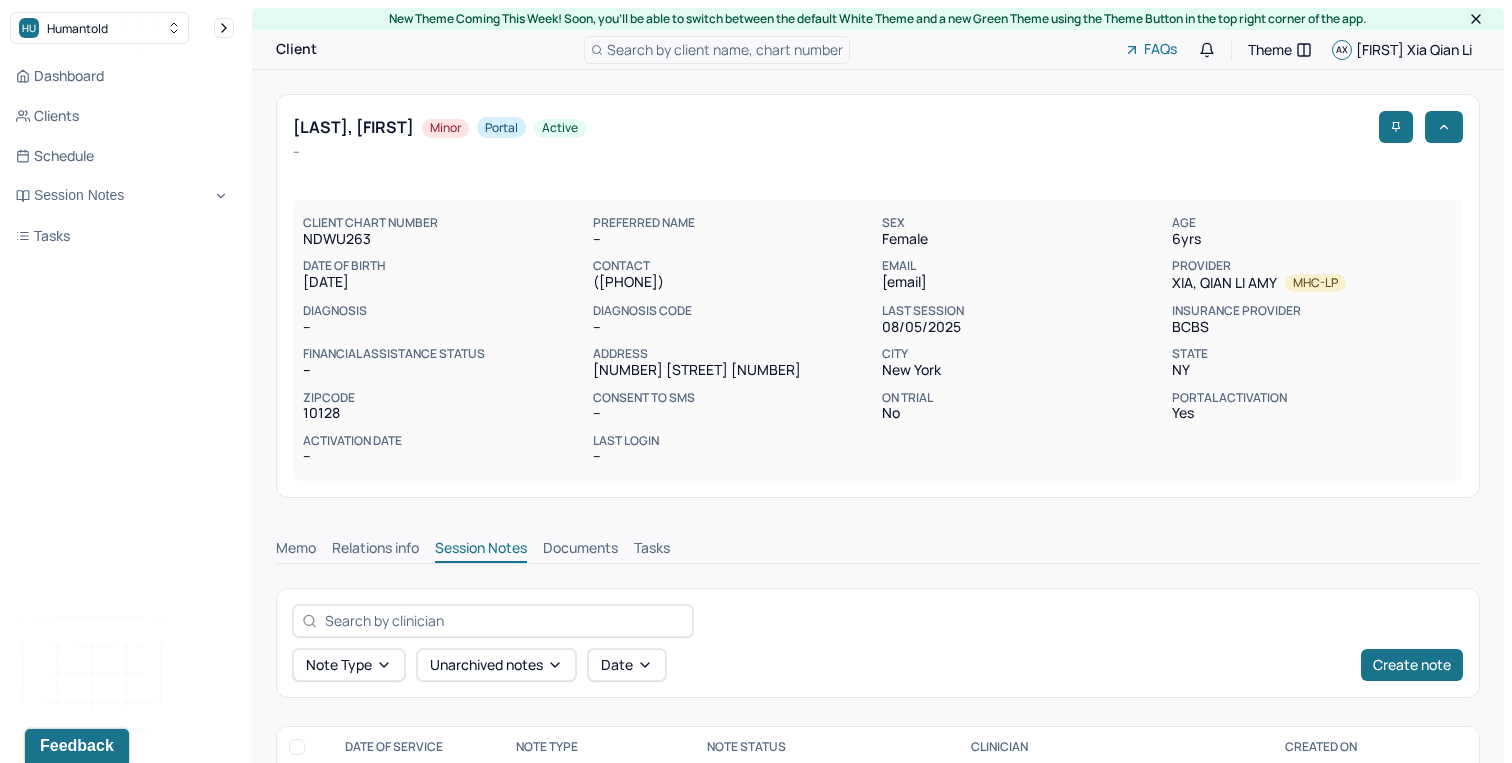 scroll, scrollTop: 124, scrollLeft: 0, axis: vertical 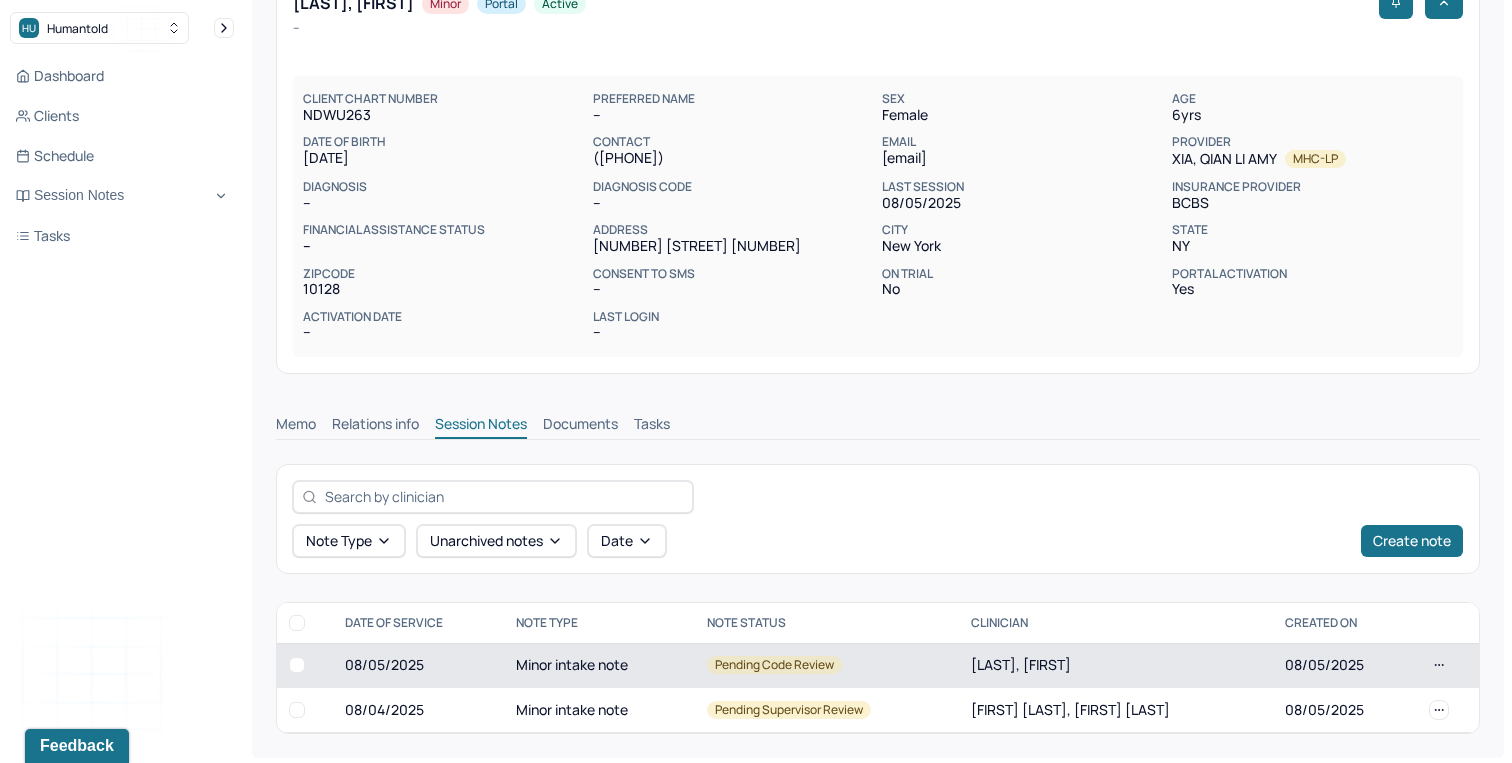 click on "Minor intake note" at bounding box center [599, 665] 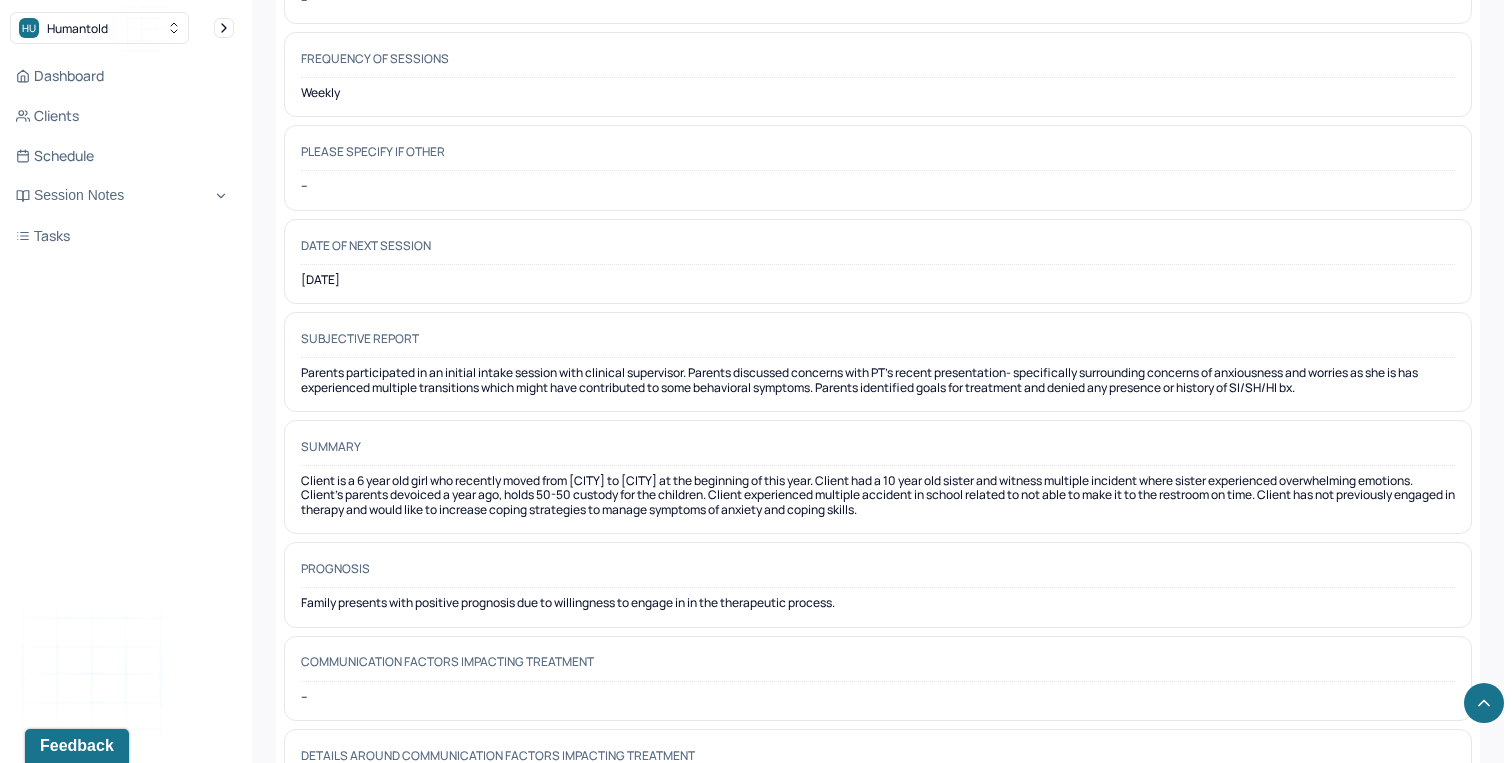 scroll, scrollTop: 10432, scrollLeft: 0, axis: vertical 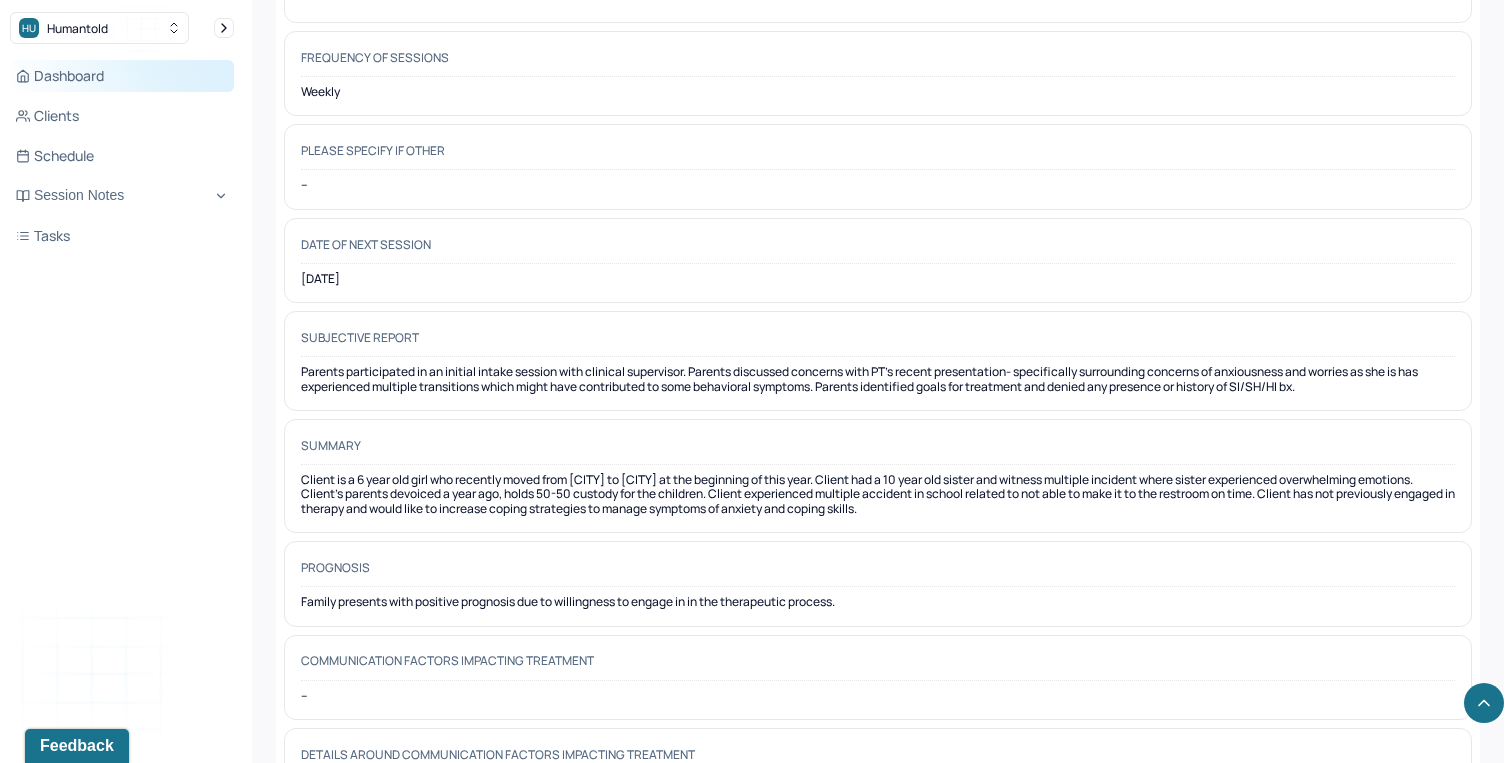 click 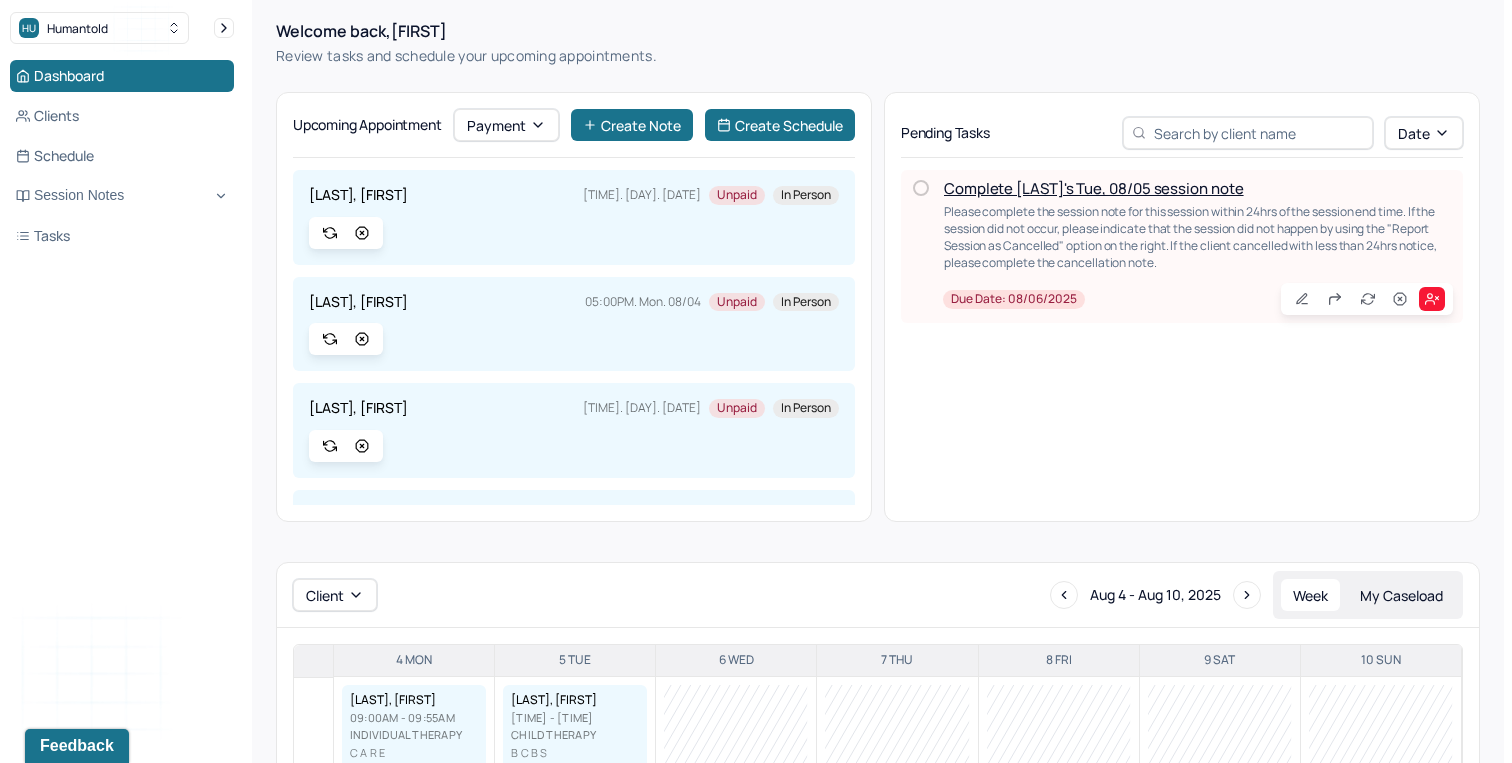 scroll, scrollTop: 0, scrollLeft: 0, axis: both 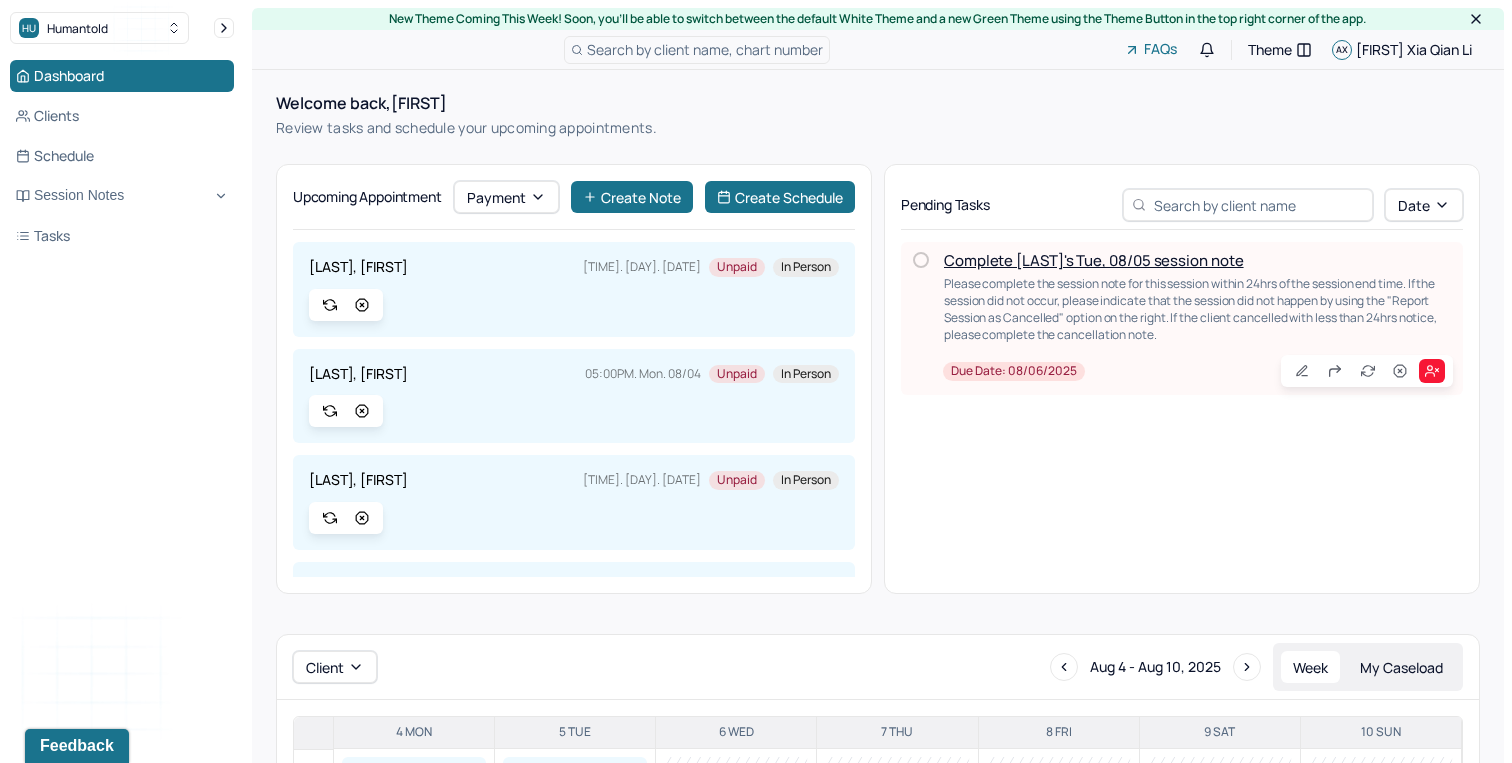 click on "Complete [LAST]'s Tue, 08/05 session note" at bounding box center [1094, 260] 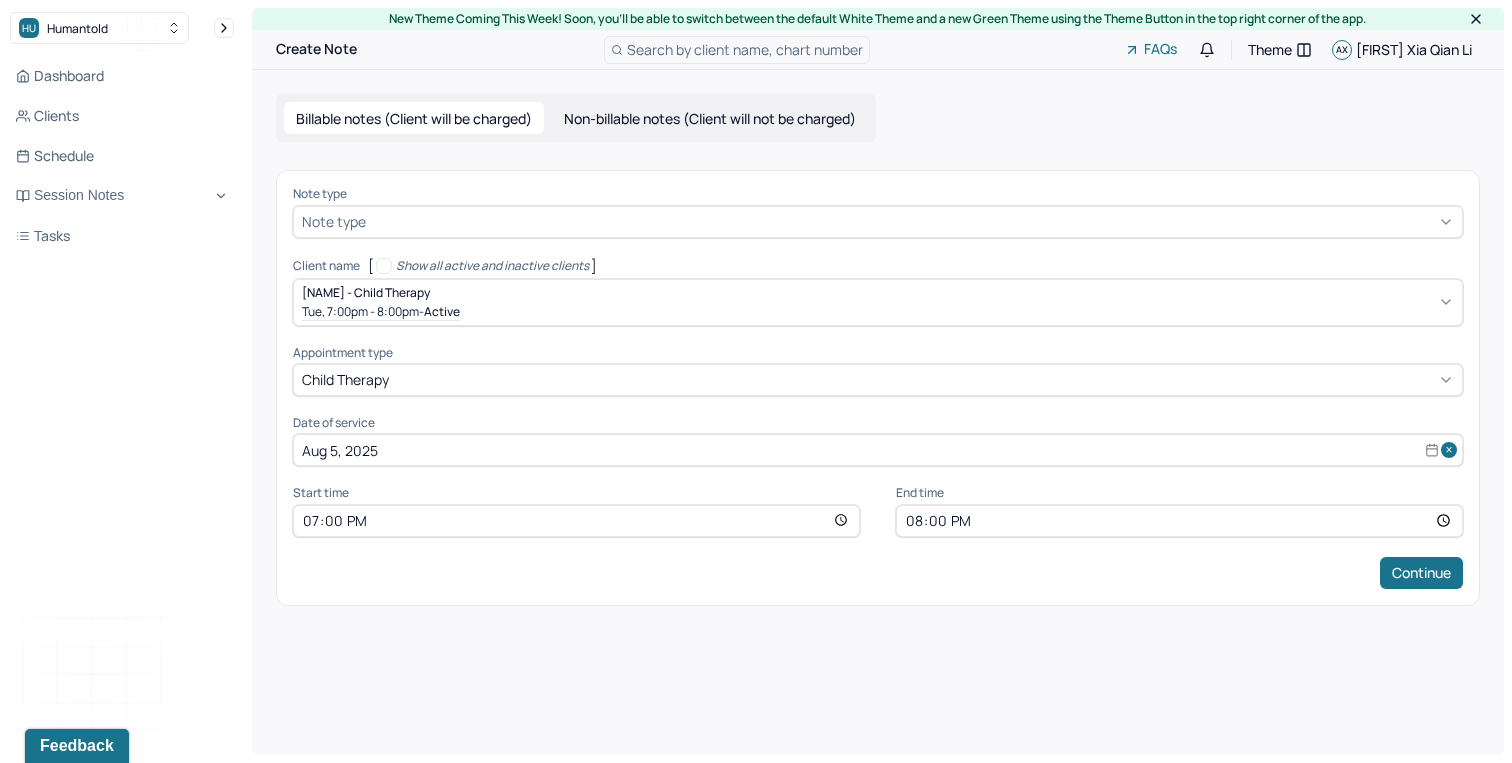 click at bounding box center (912, 221) 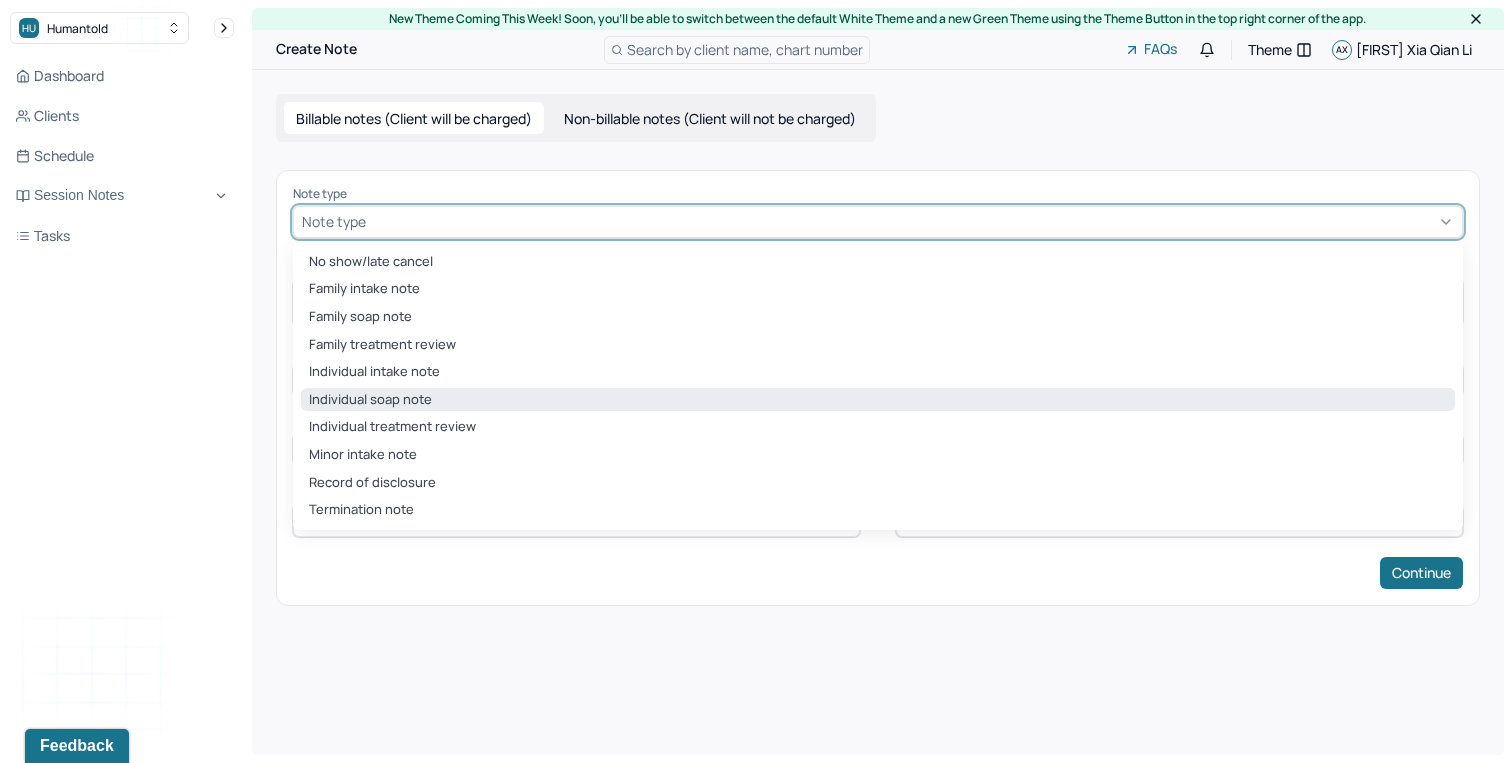 click on "Individual soap note" at bounding box center [878, 400] 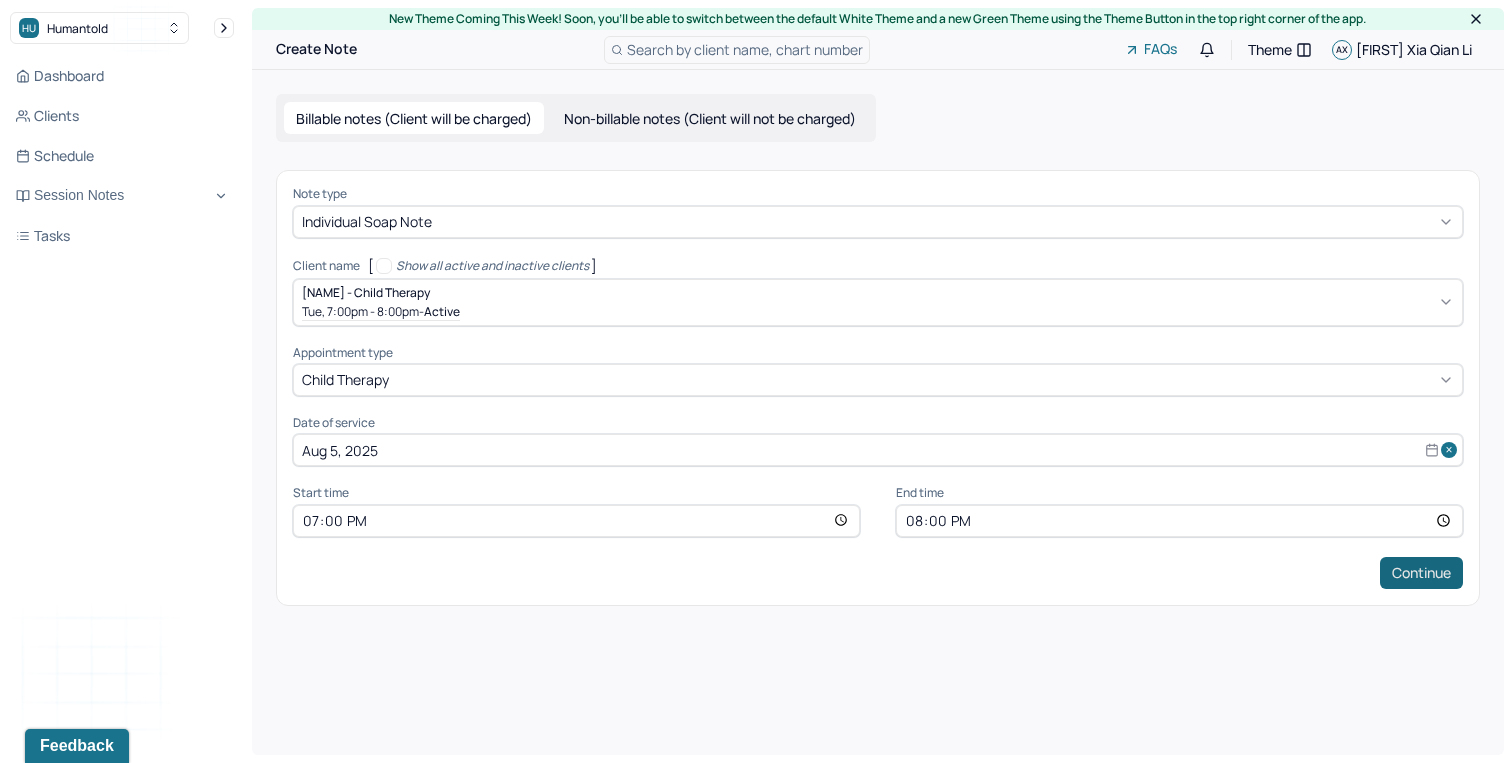 click on "Continue" at bounding box center [1421, 573] 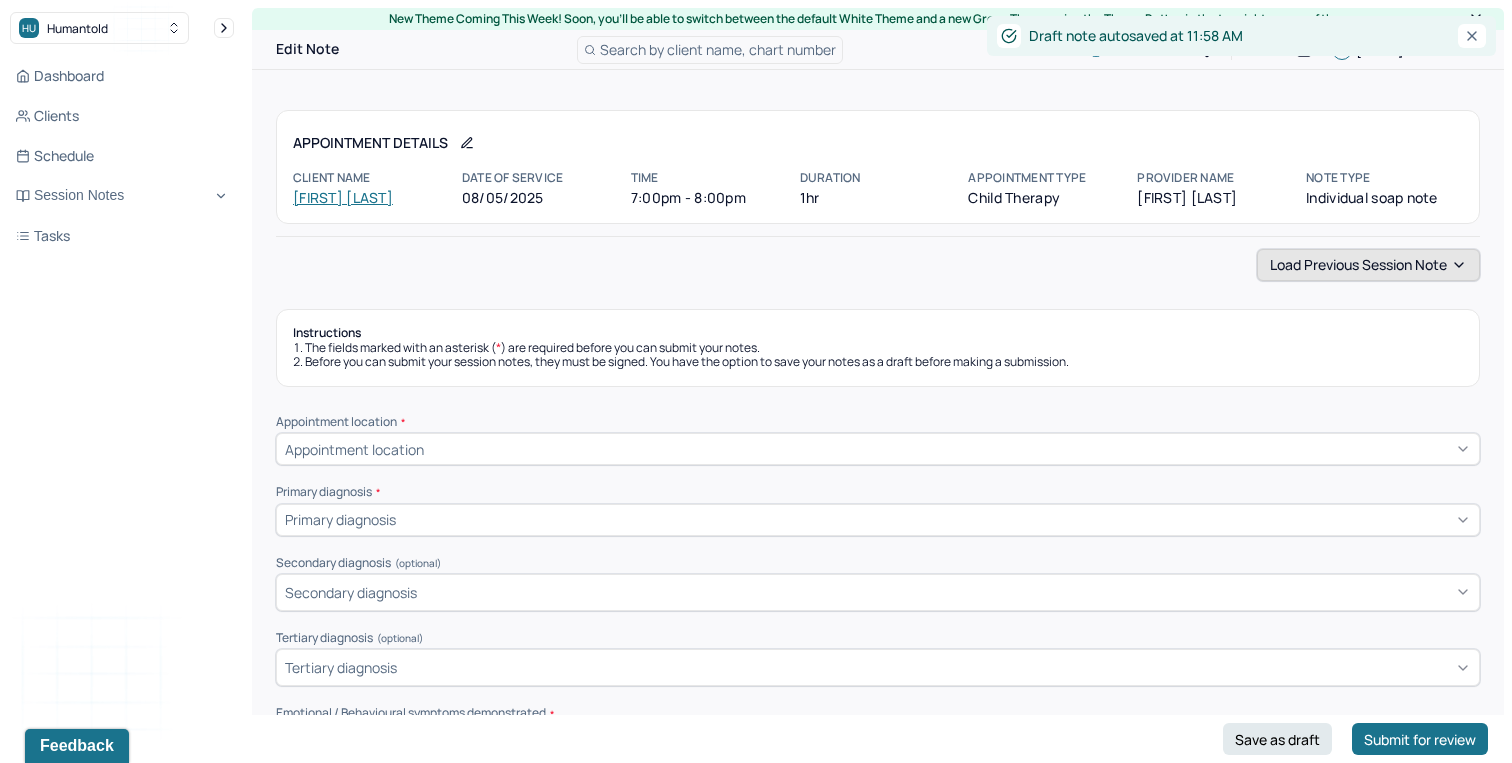 click on "Load previous session note" at bounding box center [1368, 265] 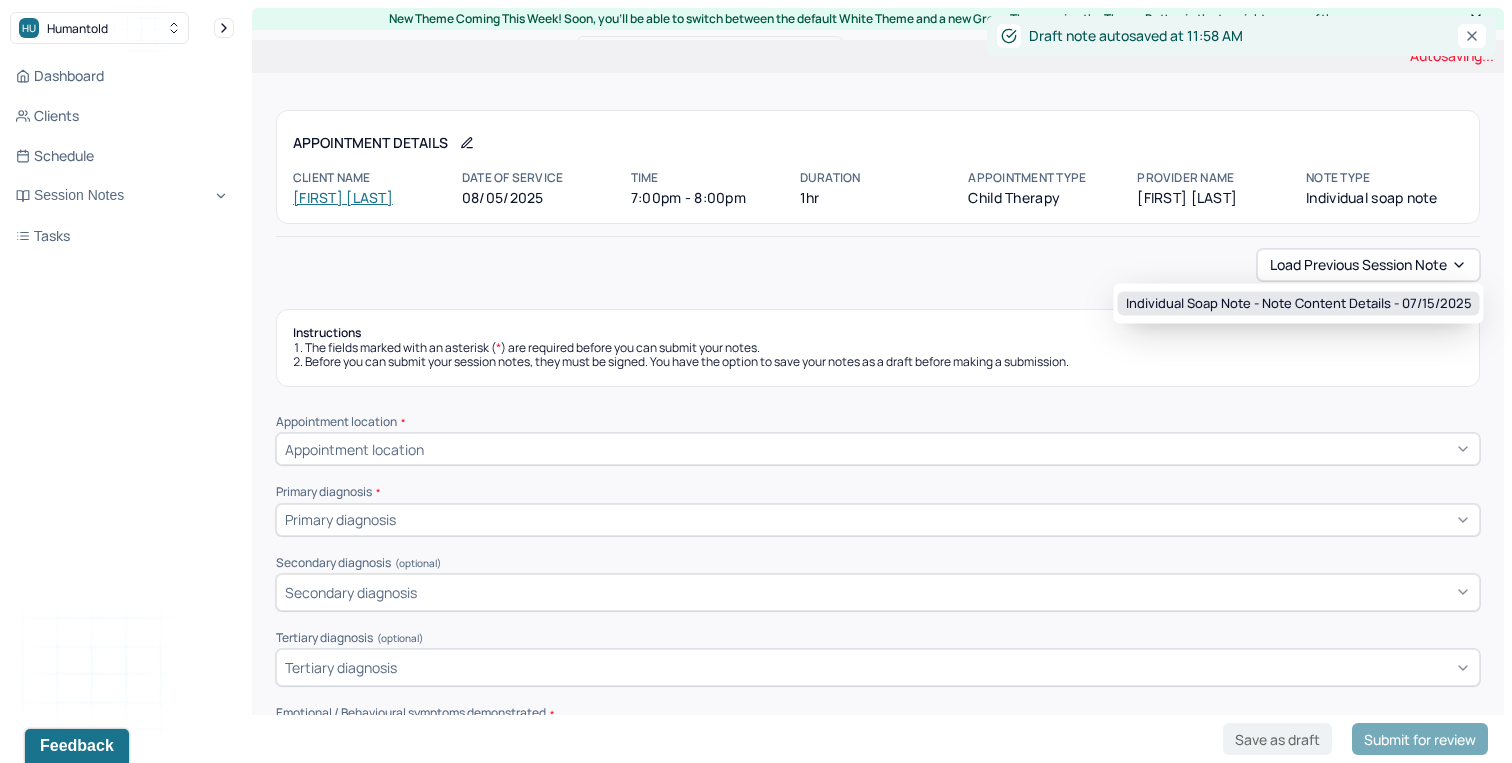 click on "Individual soap note   - Note content Details -   [DATE]" at bounding box center [1299, 304] 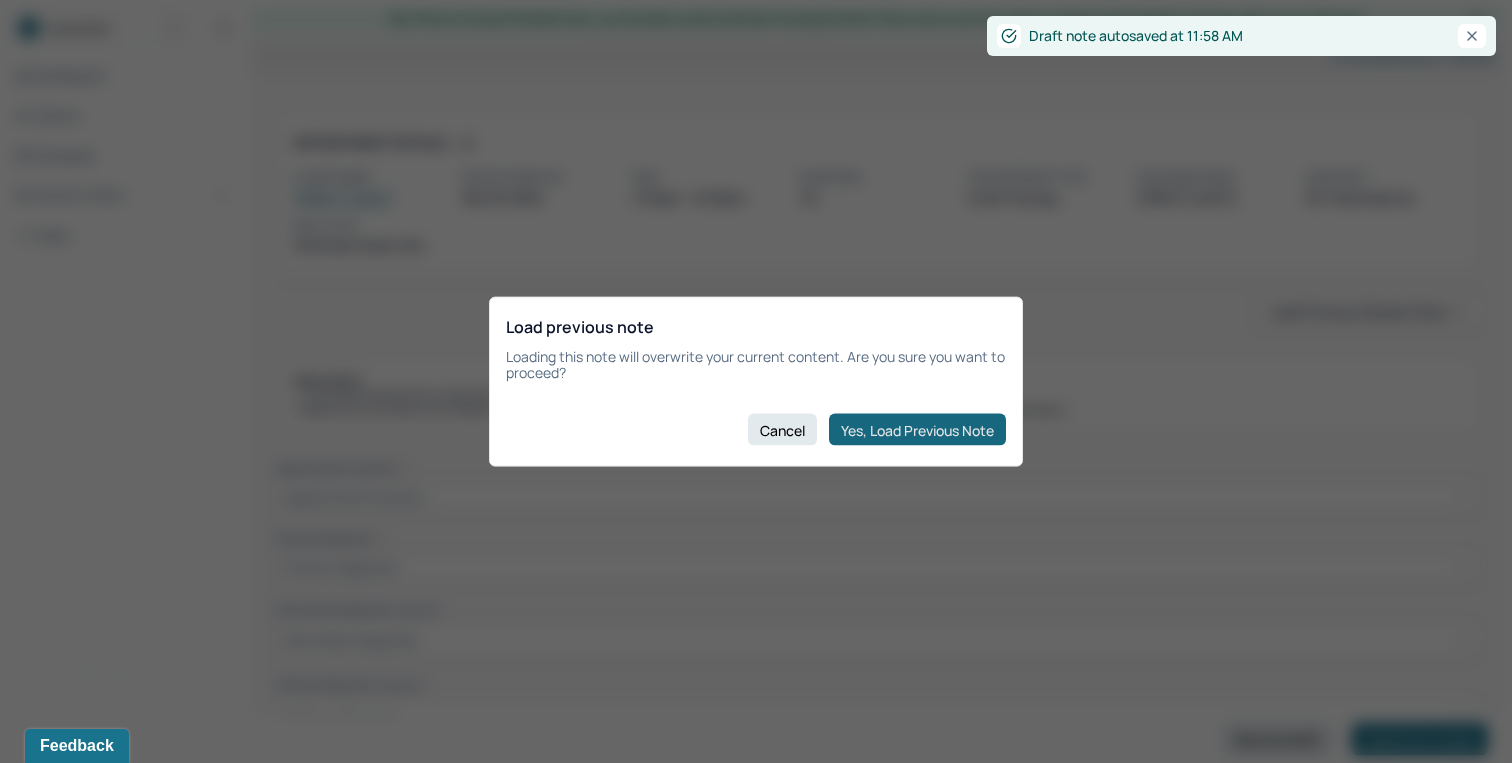 click on "Yes, Load Previous Note" at bounding box center (917, 430) 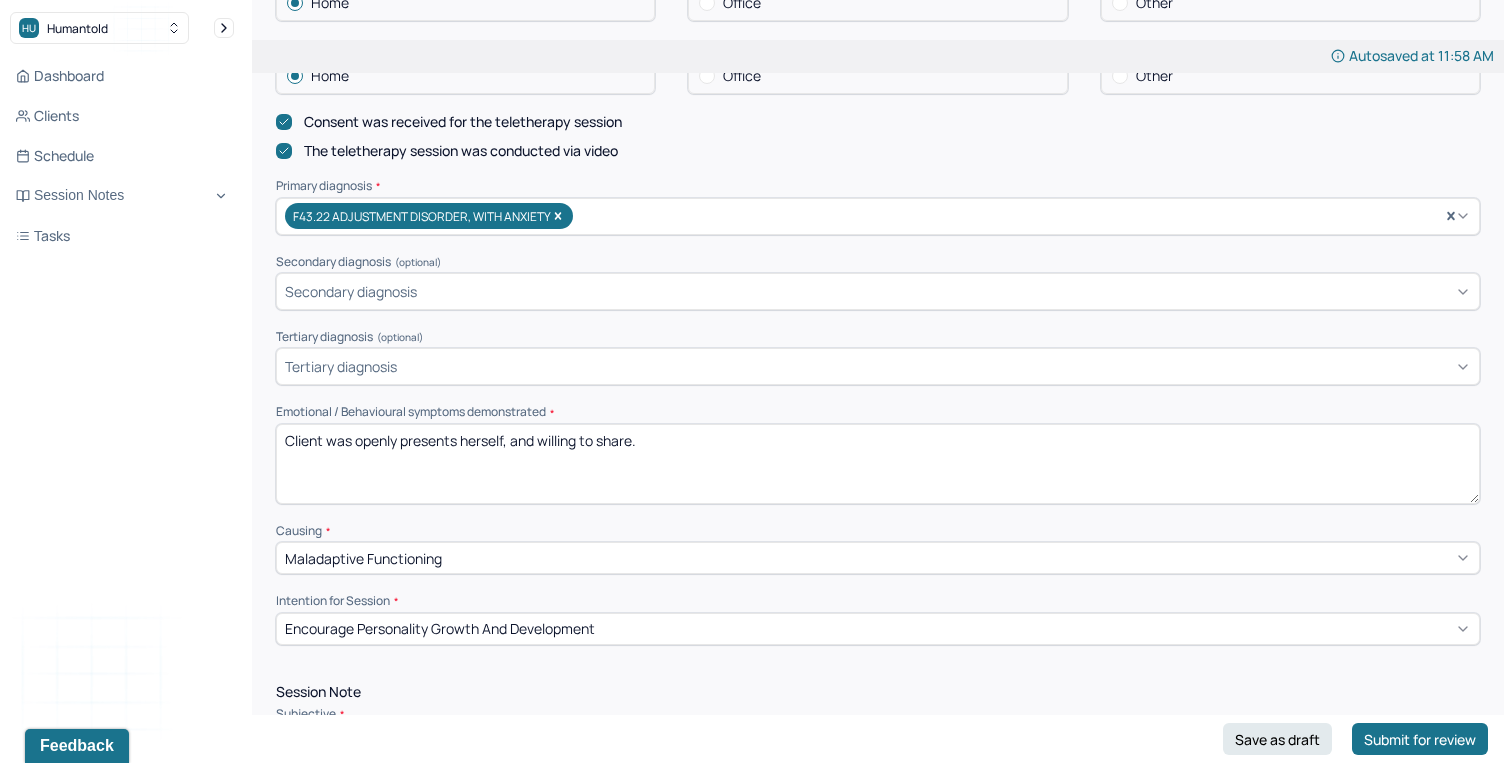 scroll, scrollTop: 583, scrollLeft: 0, axis: vertical 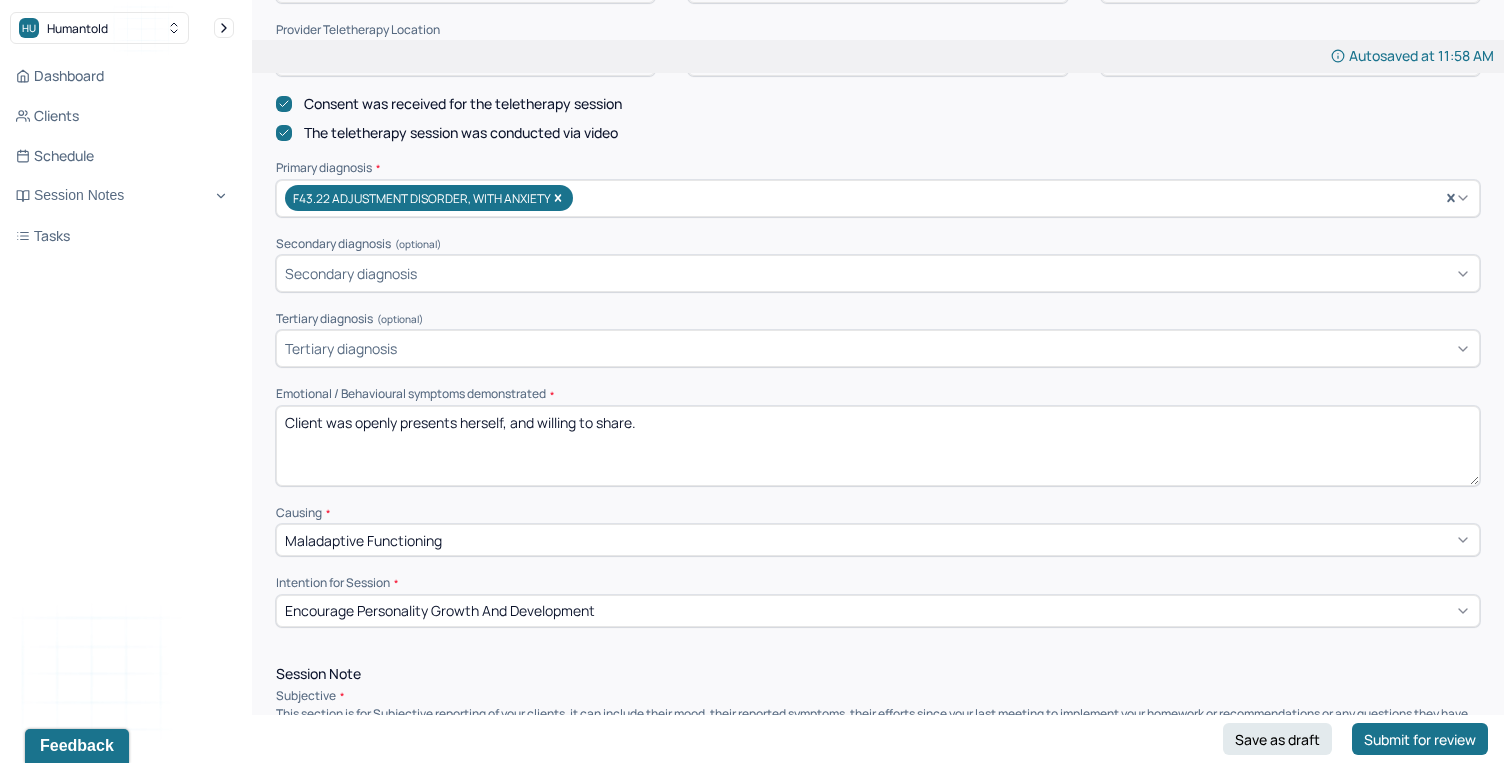 drag, startPoint x: 661, startPoint y: 419, endPoint x: 353, endPoint y: 420, distance: 308.00162 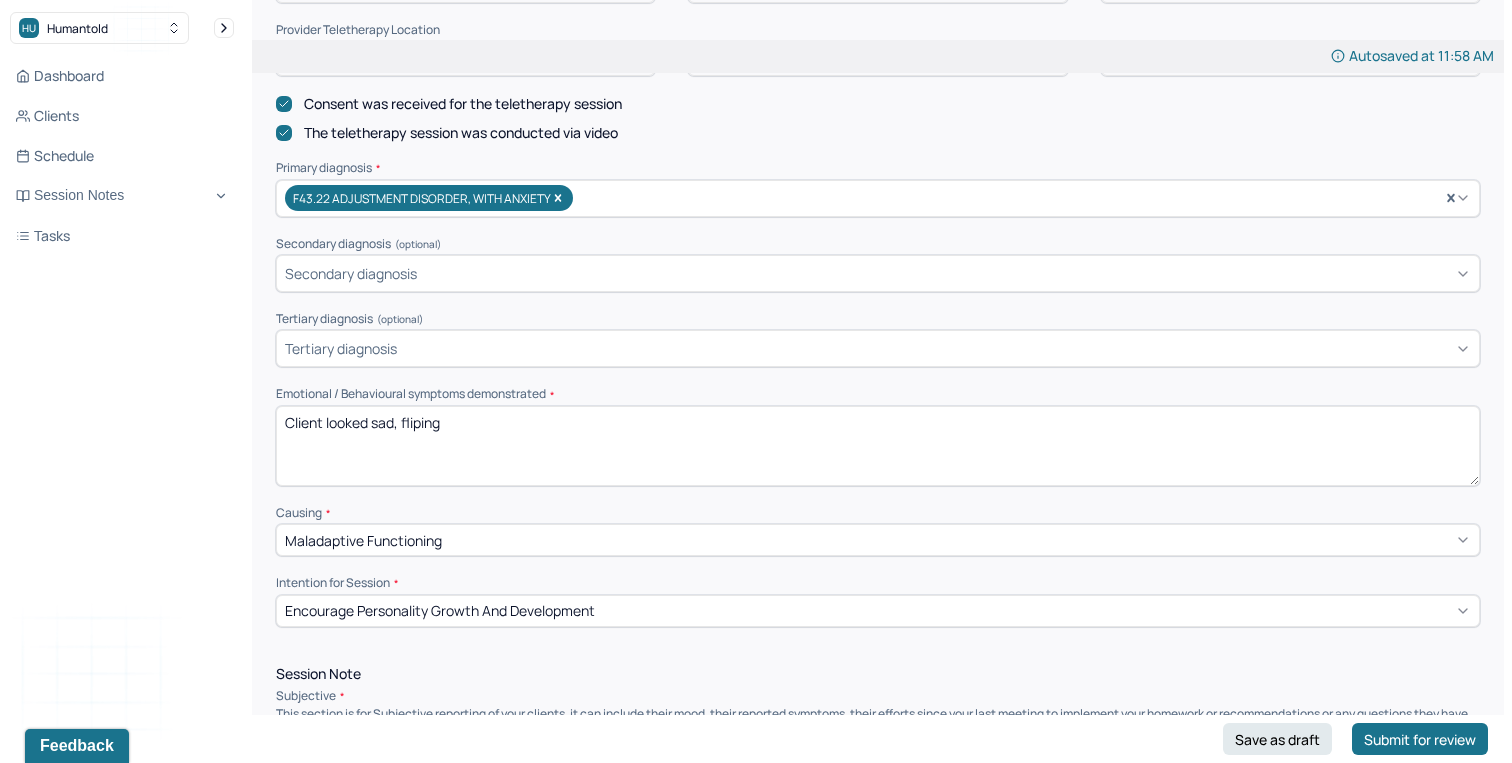click on "Client looked sad, fliping" at bounding box center (878, 446) 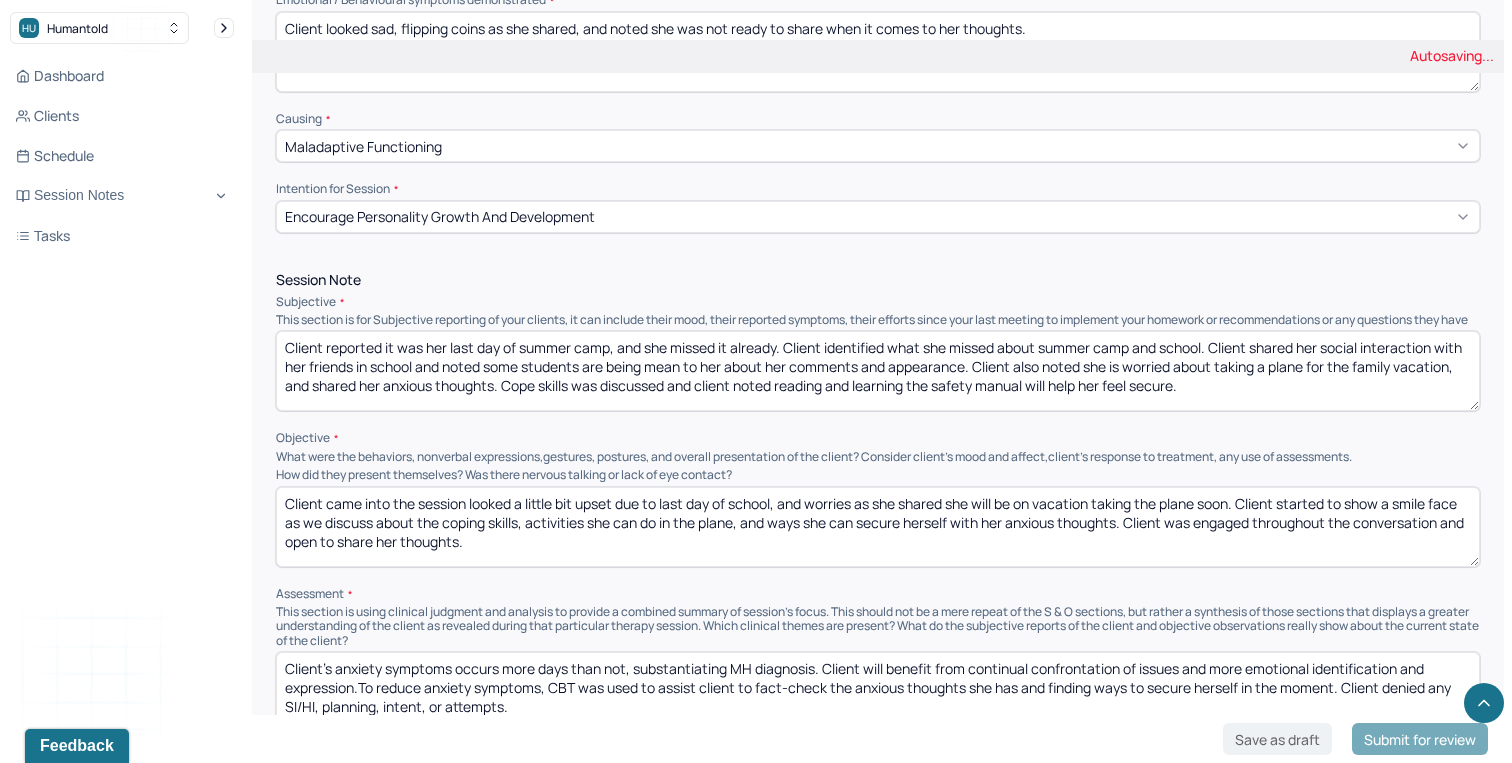 scroll, scrollTop: 983, scrollLeft: 0, axis: vertical 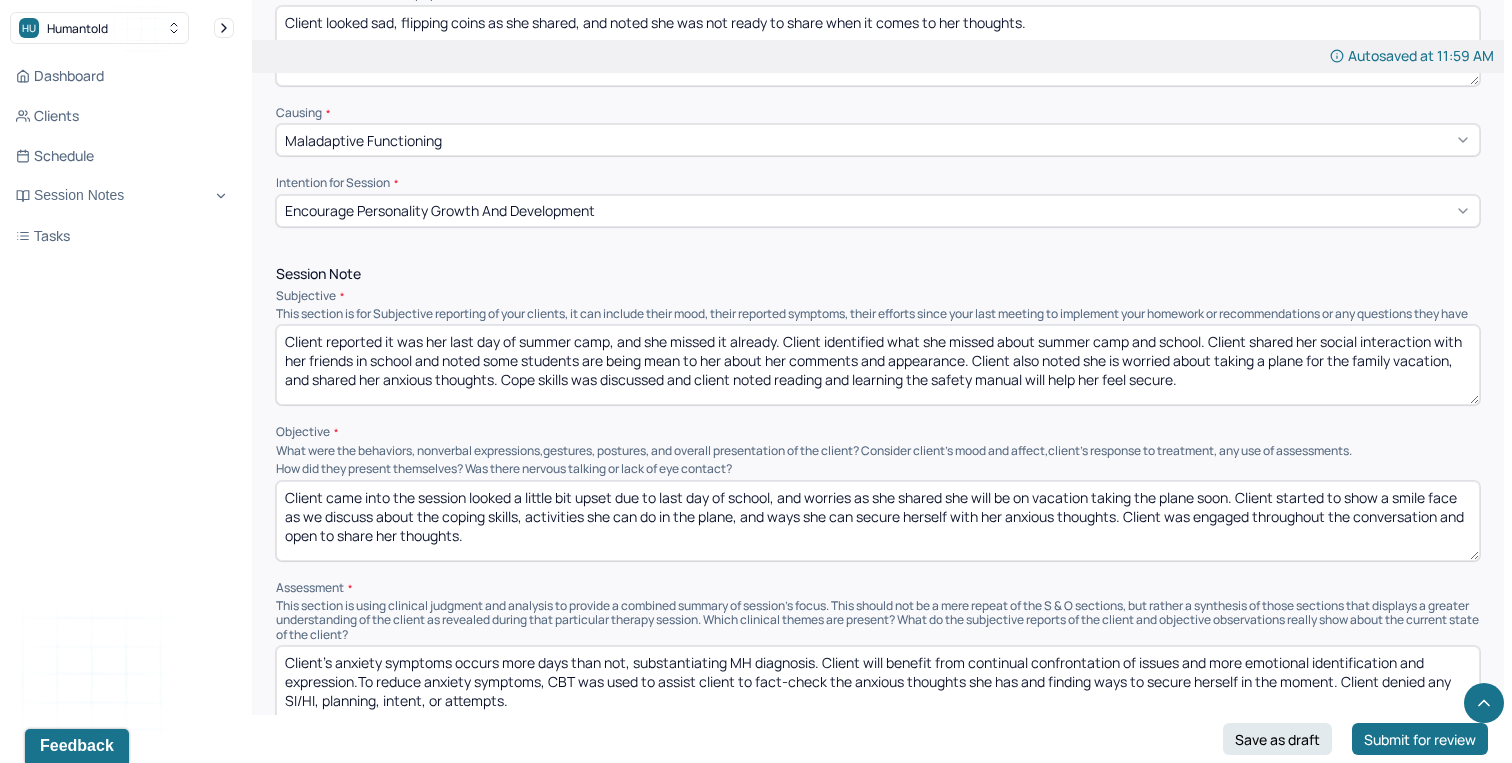 type on "Client looked sad, flipping coins as she shared, and noted she was not ready to share when it comes to her thoughts." 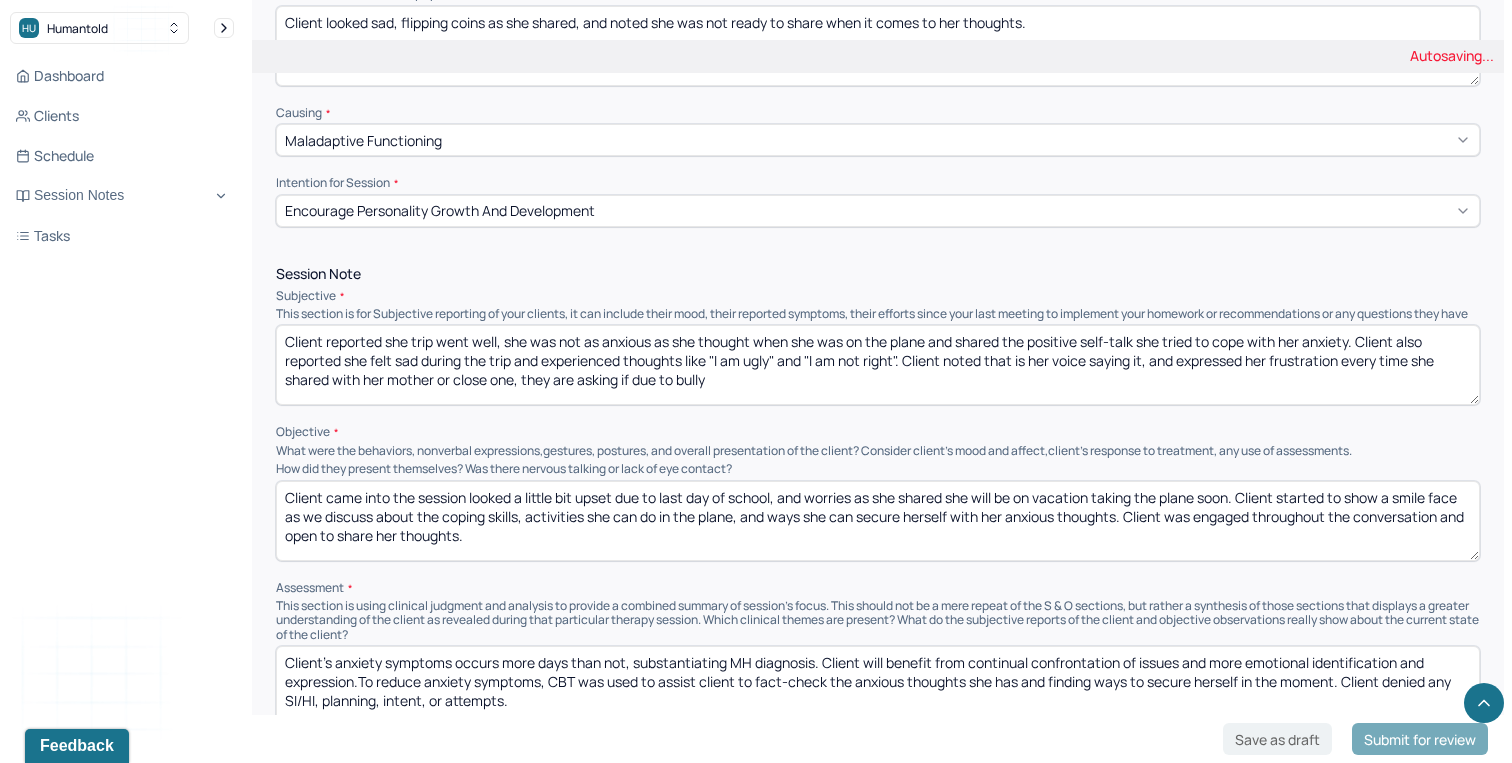click on "Client reported she trip went well, she was not as anxious as she thought when she was on the plane and shared the positive self-talk she tried to cope with her anxiety. Client also reported she felt sad during the trip and experienced thoughts like "I am ugly" and "I am not right". Client noted that is her voice saying it, and expressed her frustration every time she shared with her mother or close one, they are asking if" at bounding box center [878, 365] 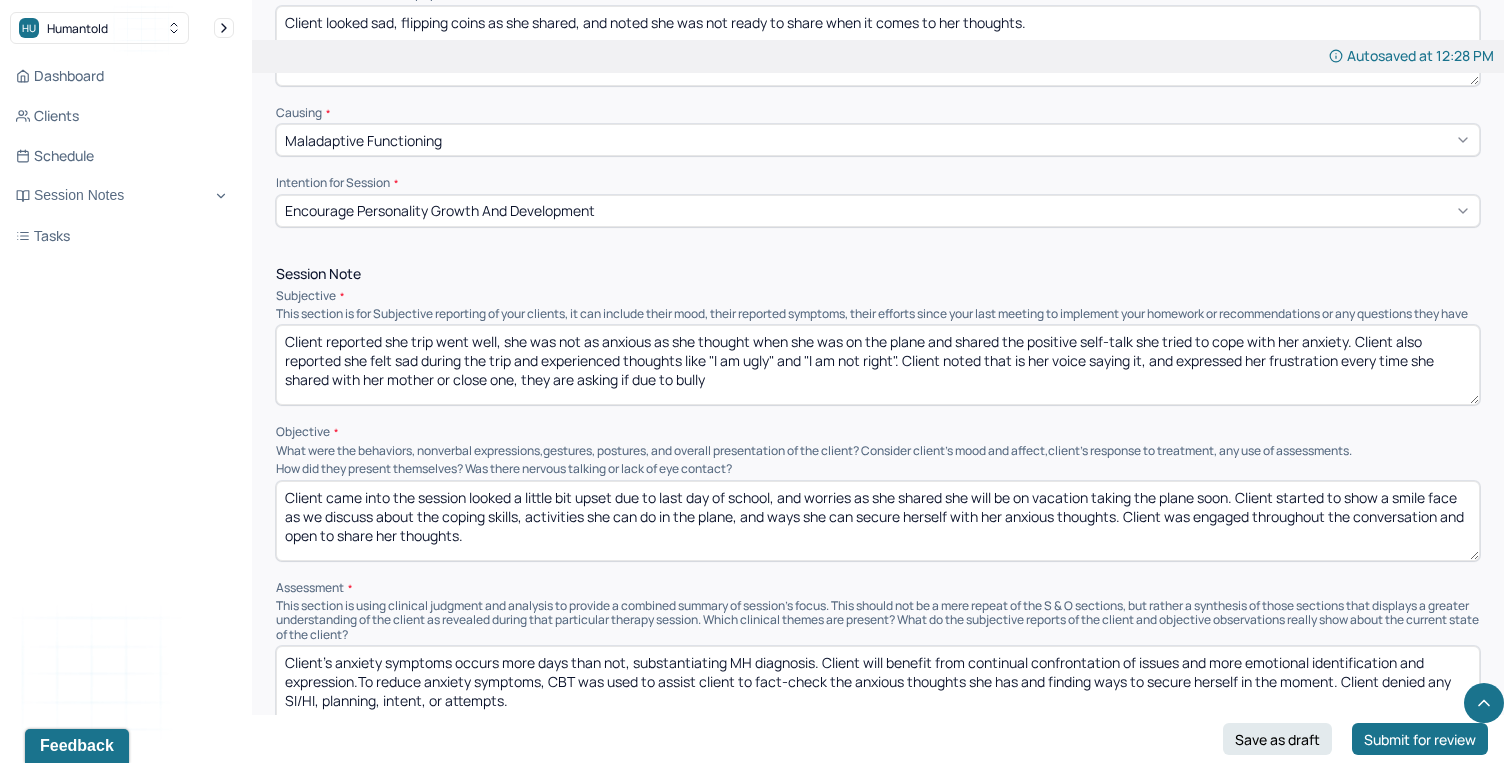 click on "Client reported she trip went well, she was not as anxious as she thought when she was on the plane and shared the positive self-talk she tried to cope with her anxiety. Client also reported she felt sad during the trip and experienced thoughts like "I am ugly" and "I am not right". Client noted that is her voice saying it, and expressed her frustration every time she shared with her mother or close one, they are asking if due to bully" at bounding box center [878, 365] 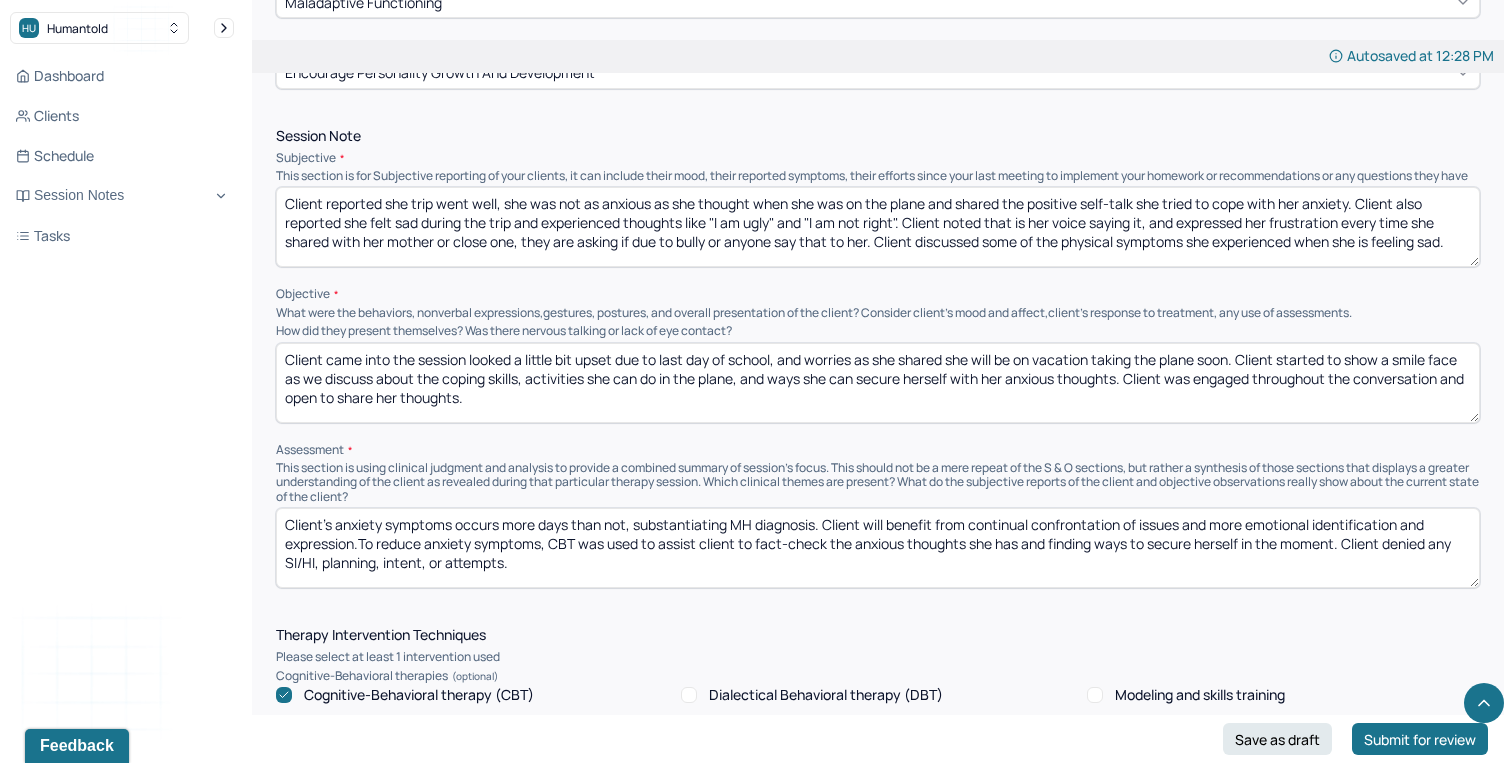 scroll, scrollTop: 1123, scrollLeft: 0, axis: vertical 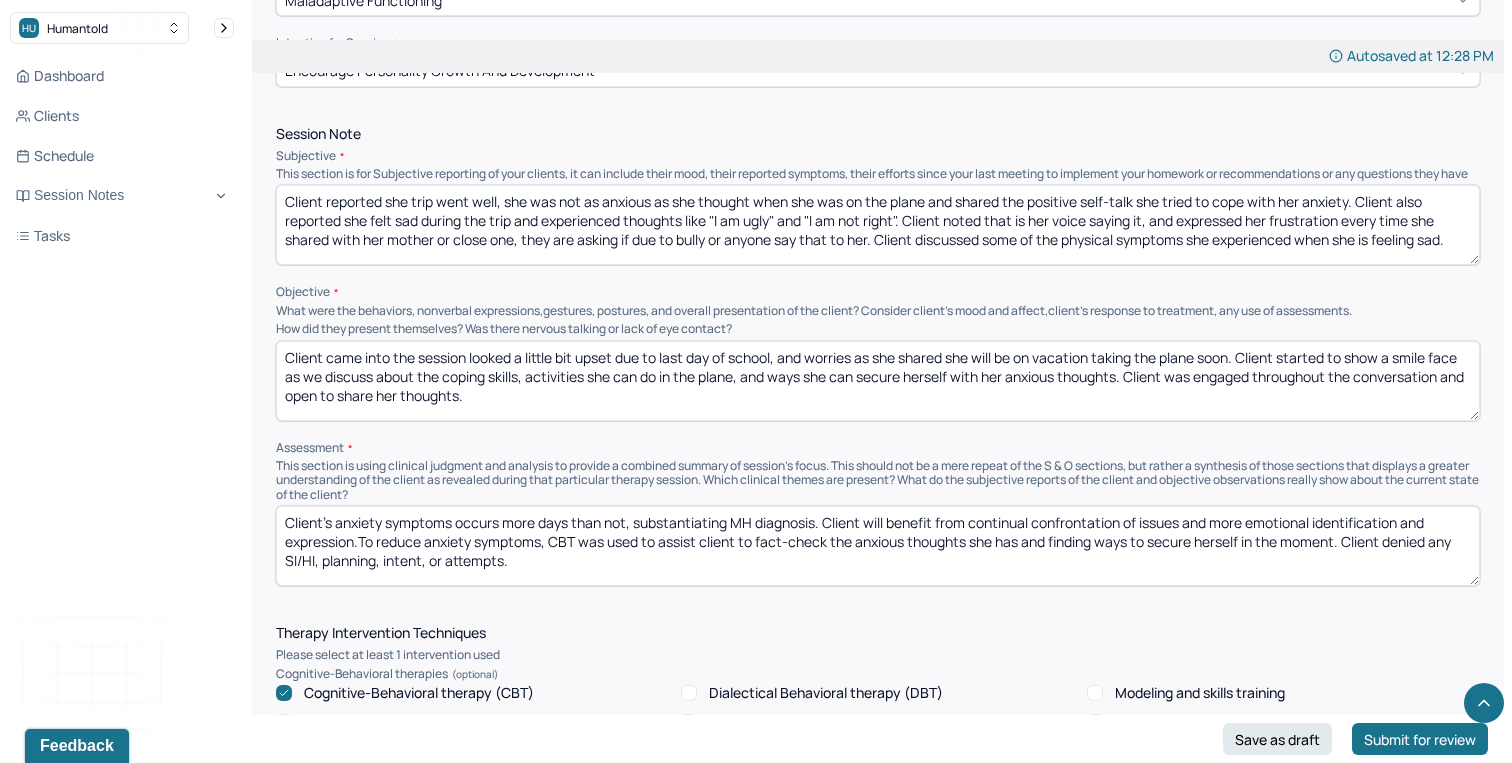 type on "Client reported she trip went well, she was not as anxious as she thought when she was on the plane and shared the positive self-talk she tried to cope with her anxiety. Client also reported she felt sad during the trip and experienced thoughts like "I am ugly" and "I am not right". Client noted that is her voice saying it, and expressed her frustration every time she shared with her mother or close one, they are asking if due to bully or anyone say that to her. Client discussed some of the physical symptoms she experienced when she is feeling sad." 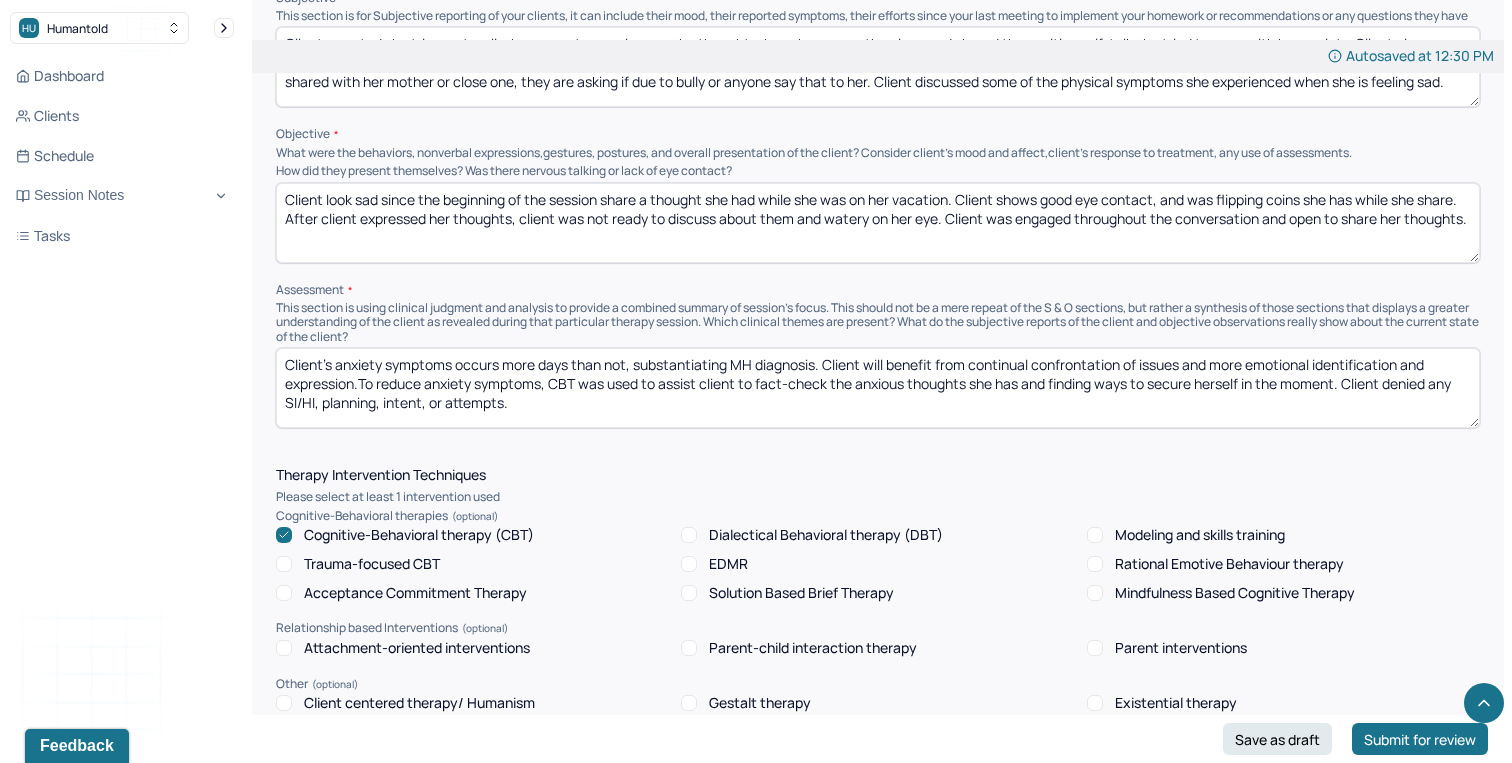 scroll, scrollTop: 1292, scrollLeft: 0, axis: vertical 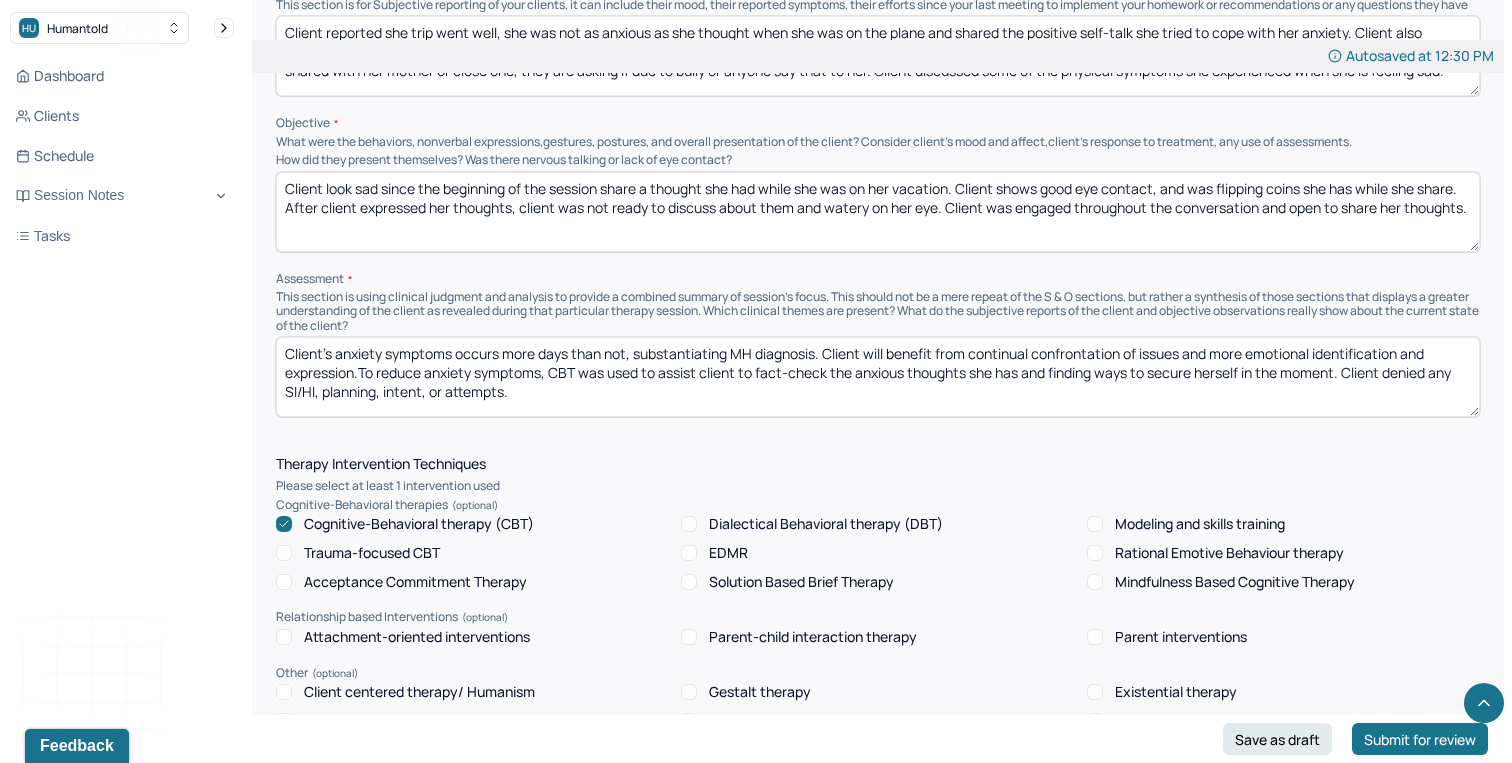 type on "Client look sad since the beginning of the session share a thought she had while she was on her vacation. Client shows good eye contact, and was flipping coins she has while she share. After client expressed her thoughts, client was not ready to discuss about them and watery on her eye. Client was engaged throughout the conversation and open to share her thoughts." 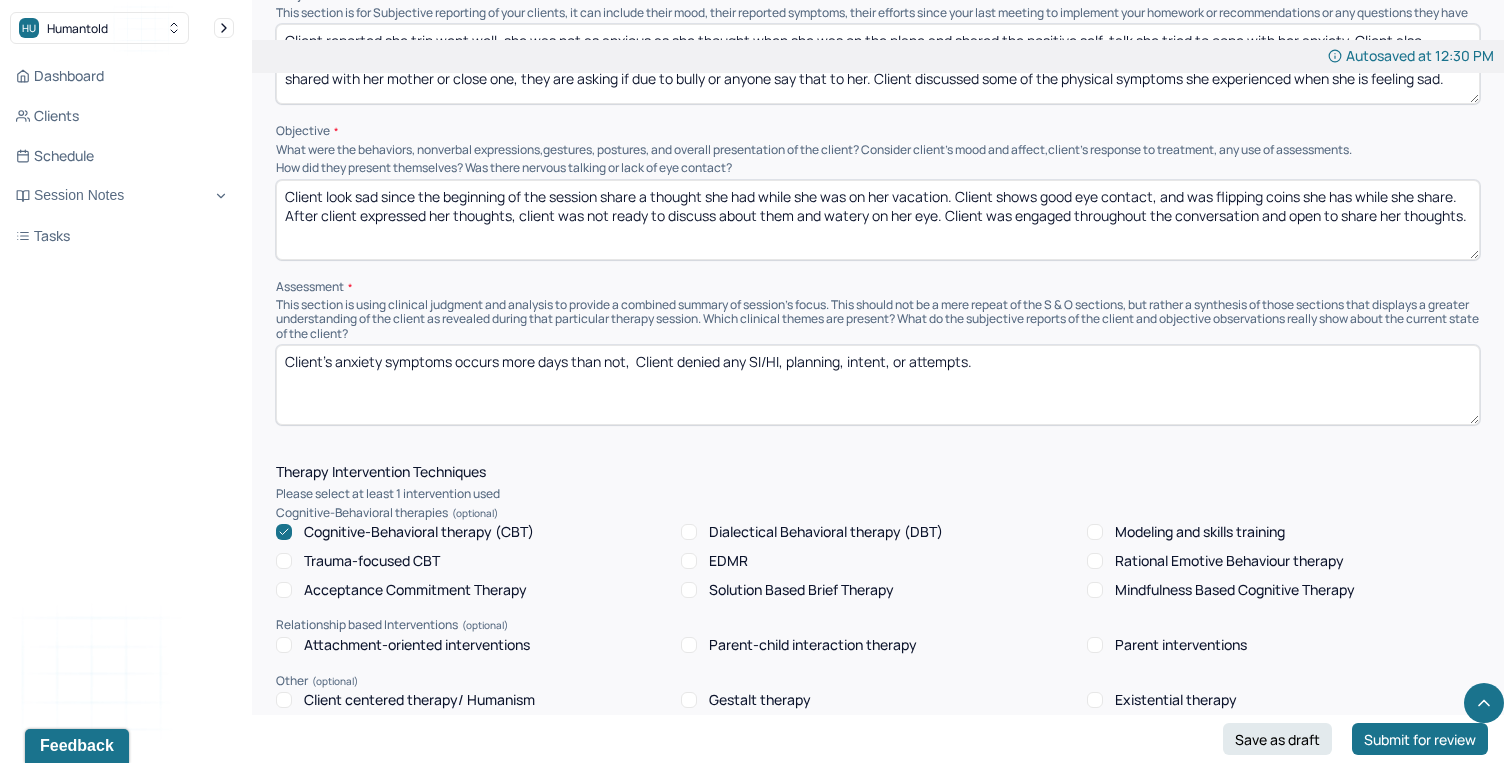 scroll, scrollTop: 1282, scrollLeft: 0, axis: vertical 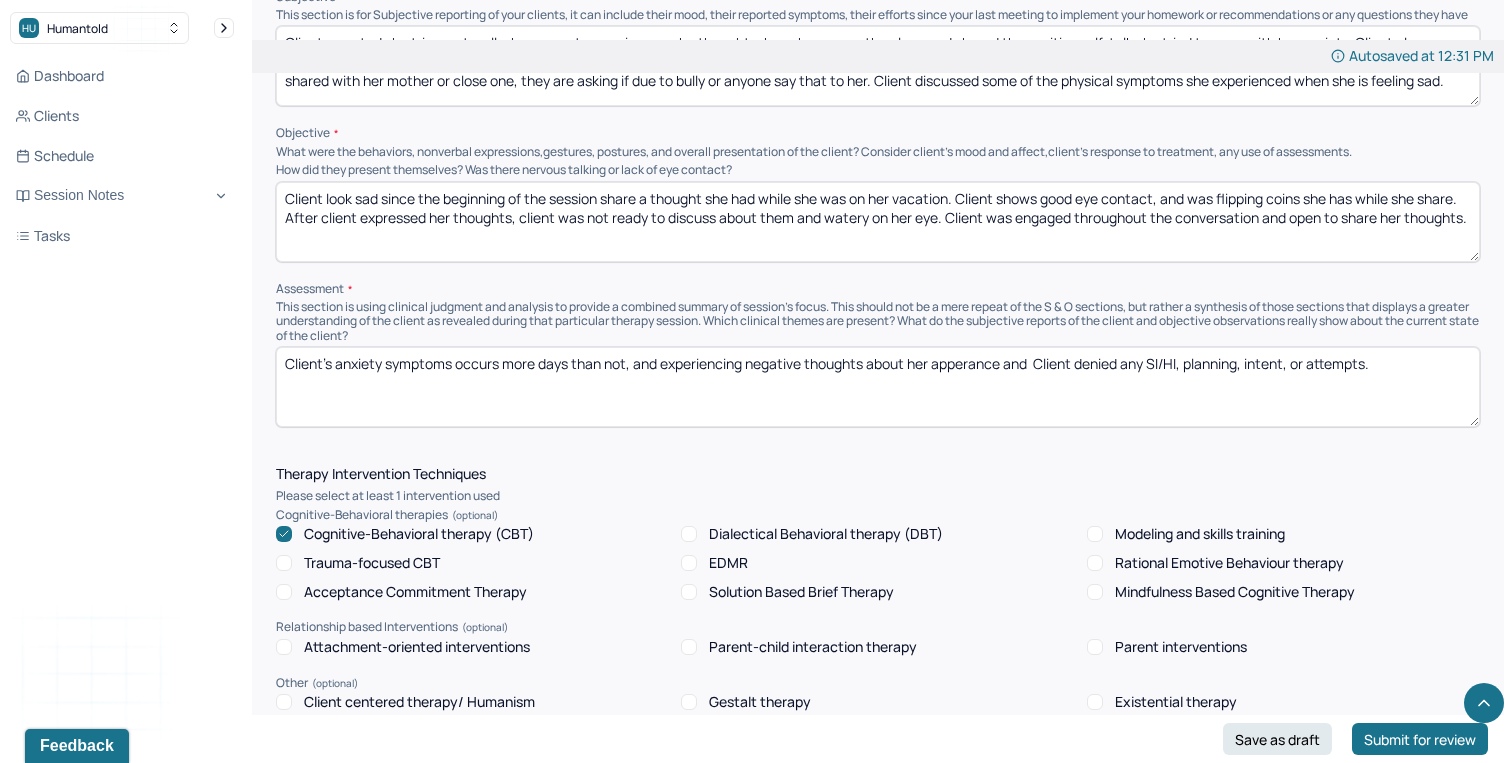click on "Client’s anxiety symptoms occurs more days than not, and experiencing negative thoughts about her apperance and  Client denied any SI/HI, planning, intent, or attempts." at bounding box center [878, 387] 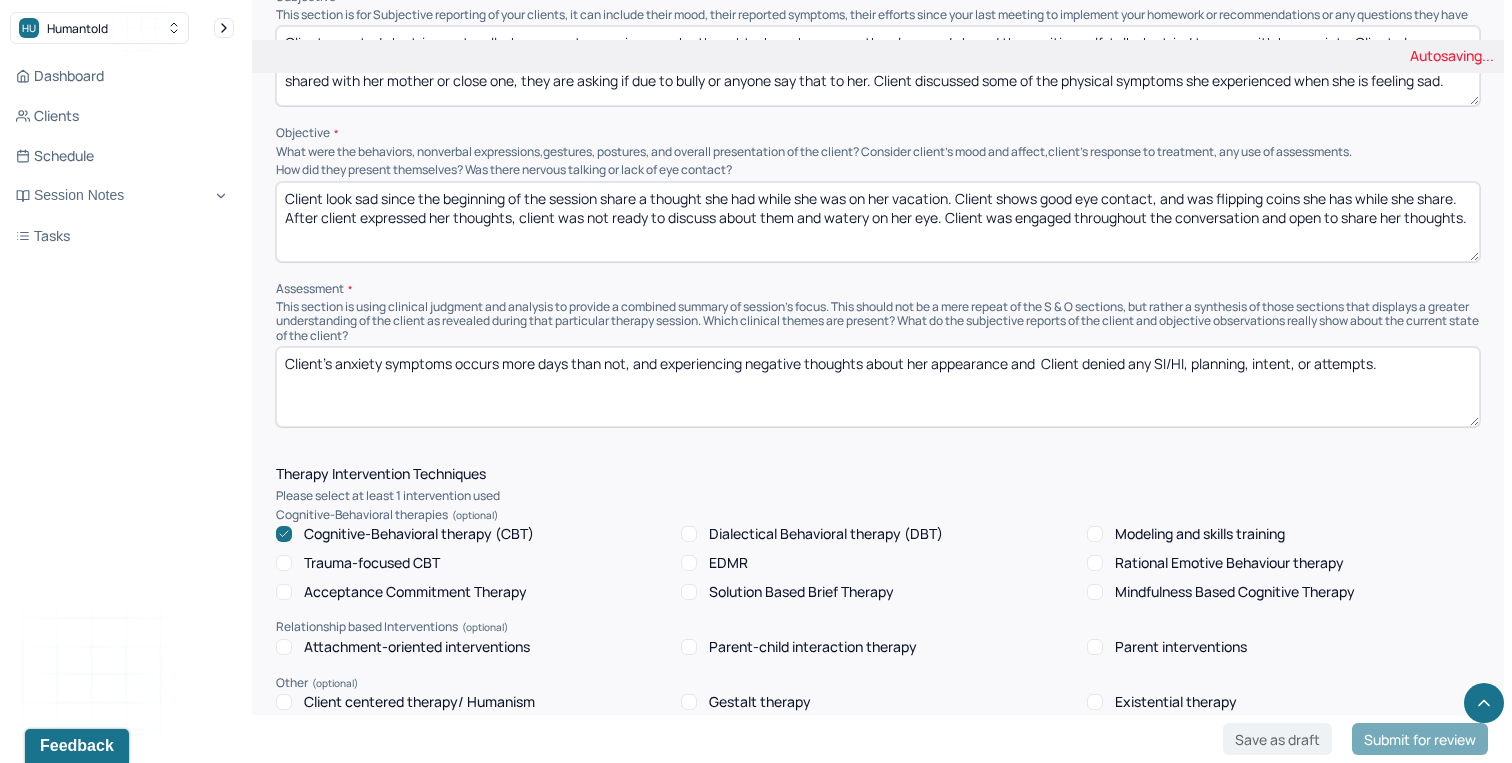 click on "Client’s anxiety symptoms occurs more days than not, and experiencing negative thoughts about her apperance and  Client denied any SI/HI, planning, intent, or attempts." at bounding box center [878, 387] 